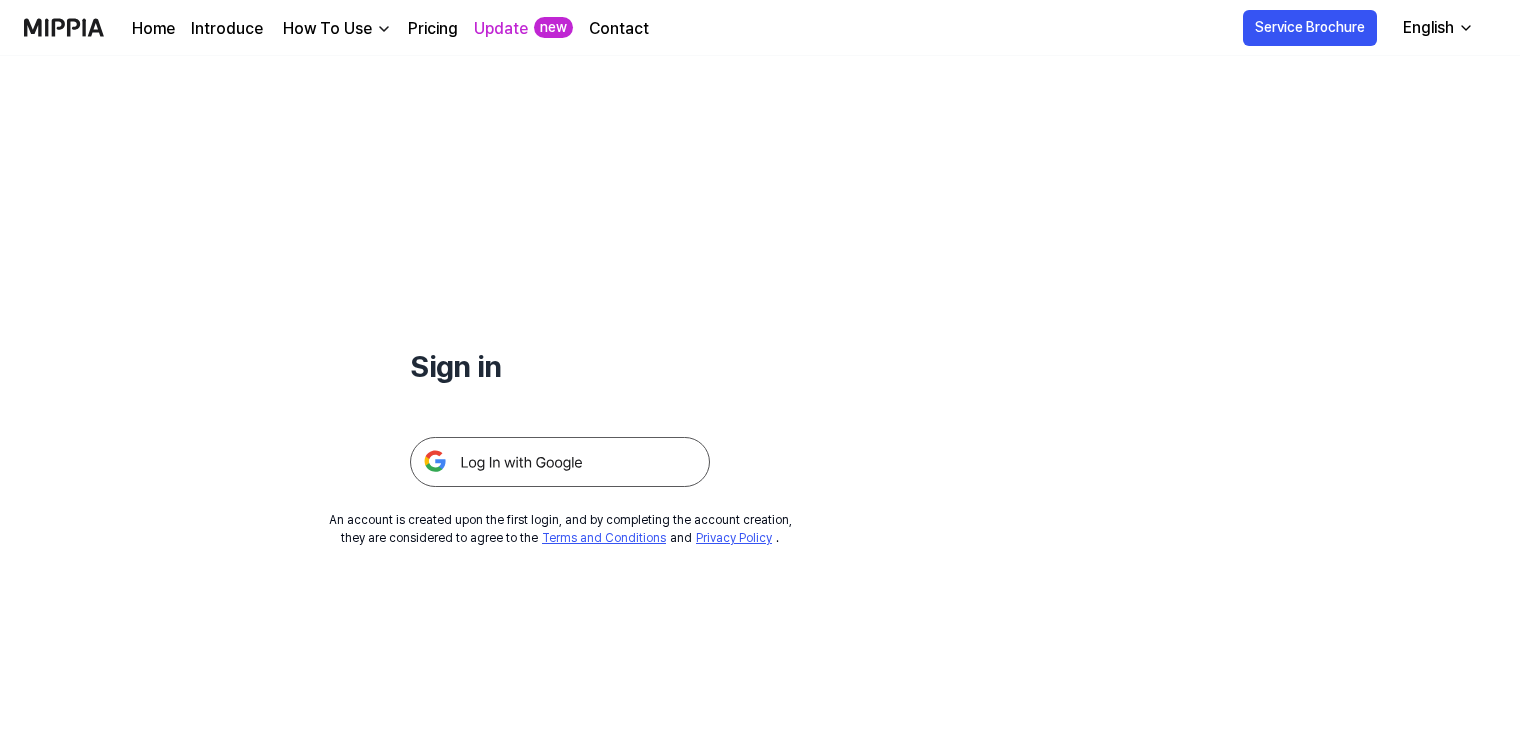 scroll, scrollTop: 0, scrollLeft: 0, axis: both 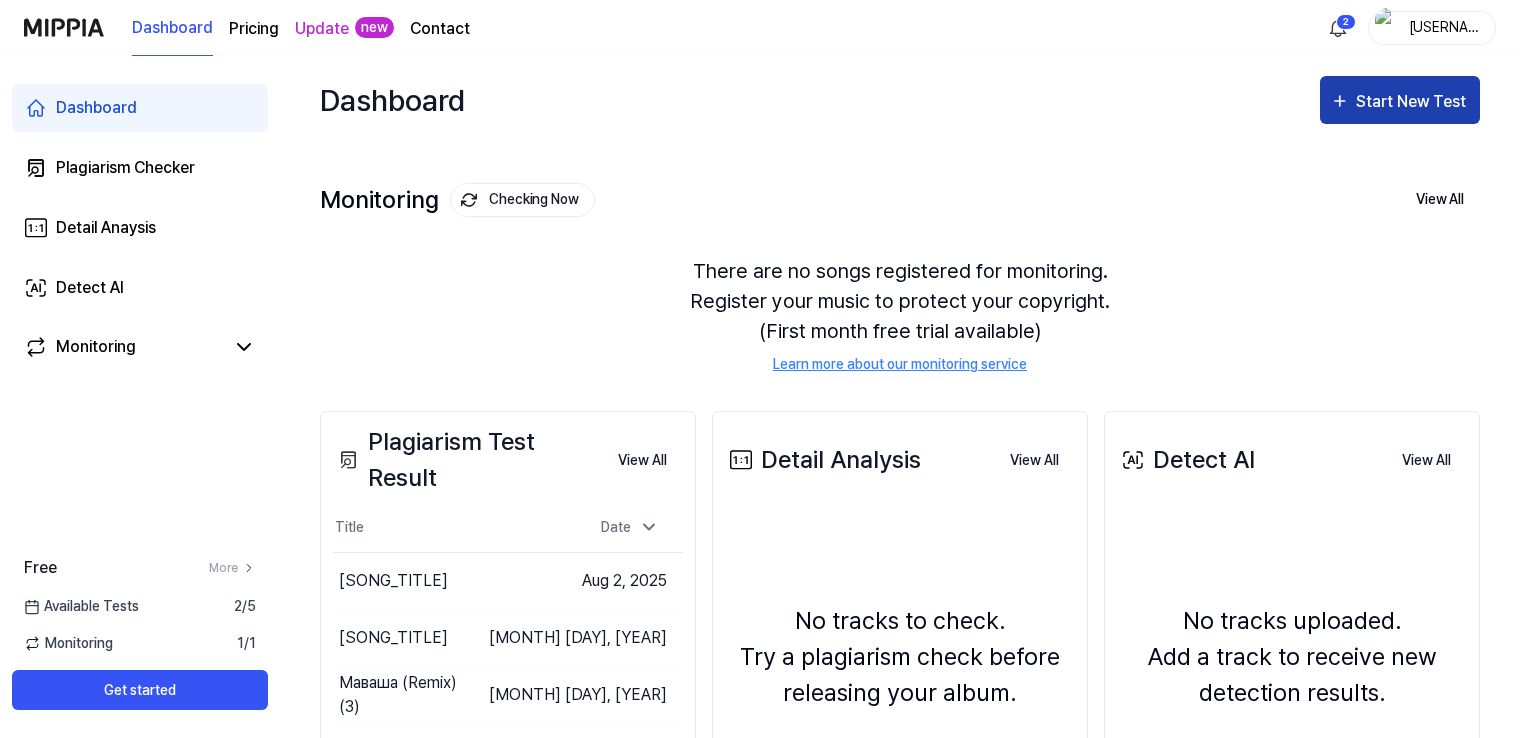 click on "Start New Test" at bounding box center [1413, 102] 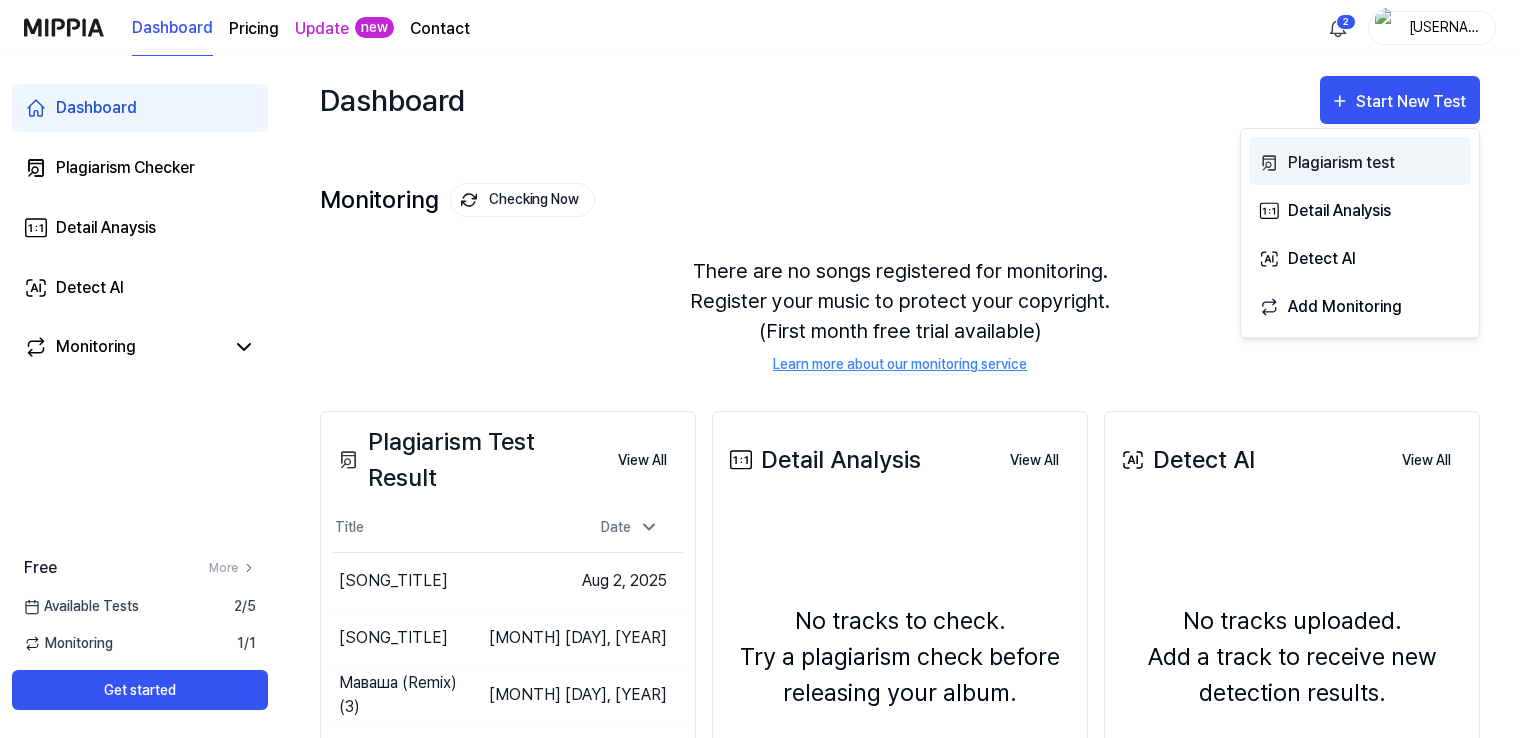 click on "Plagiarism test" at bounding box center (1375, 163) 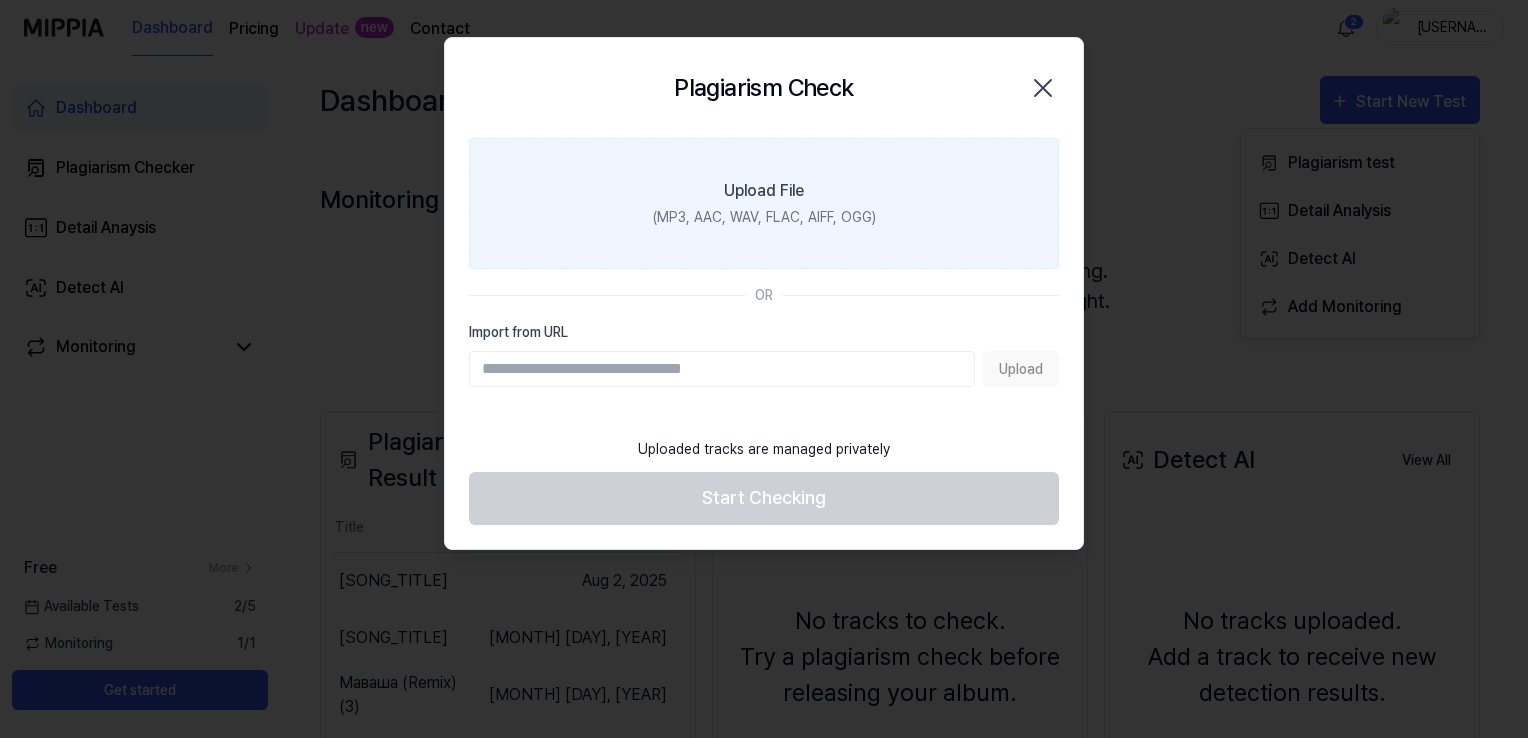 click on "Upload File (MP3, AAC, WAV, FLAC, AIFF, OGG)" at bounding box center (764, 203) 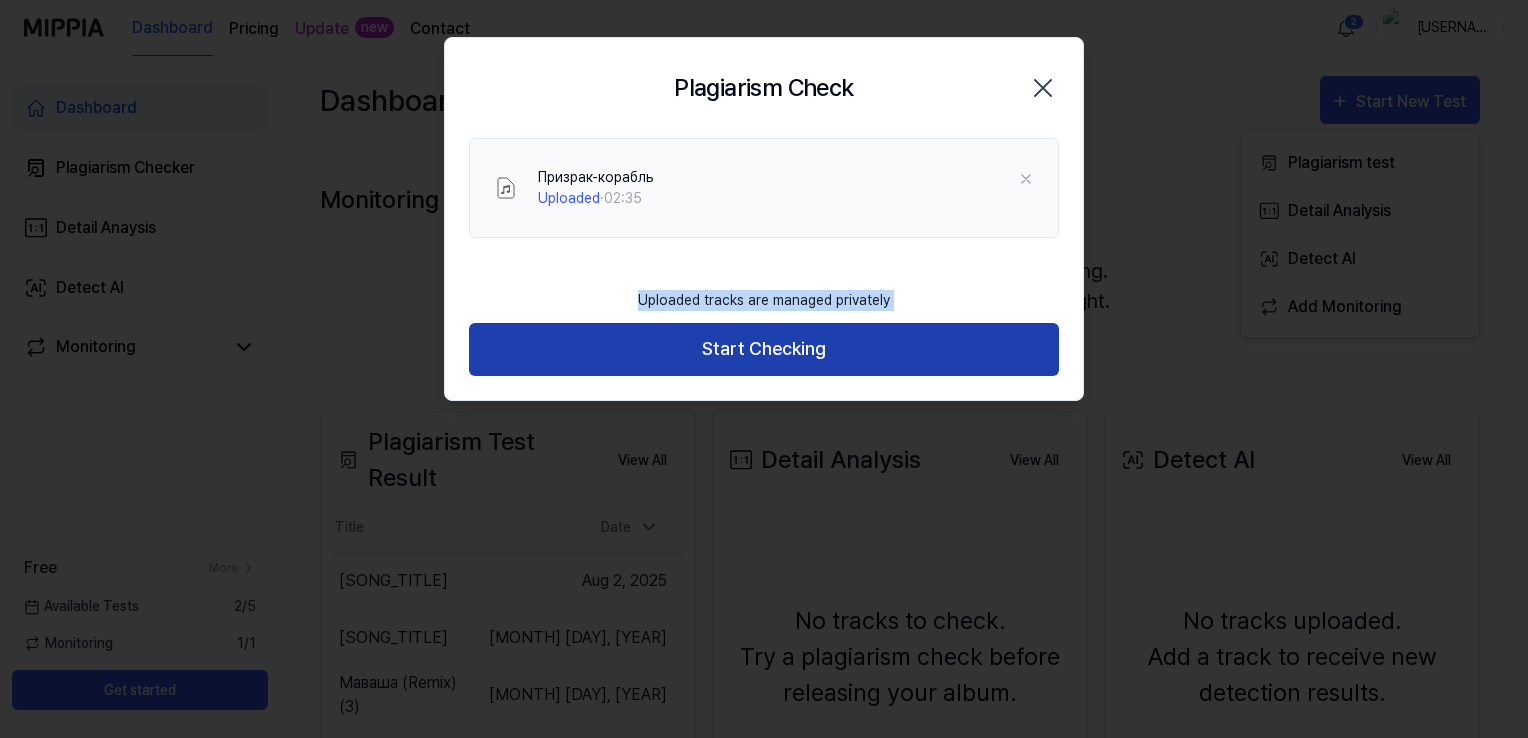 drag, startPoint x: 854, startPoint y: 392, endPoint x: 527, endPoint y: 354, distance: 329.20056 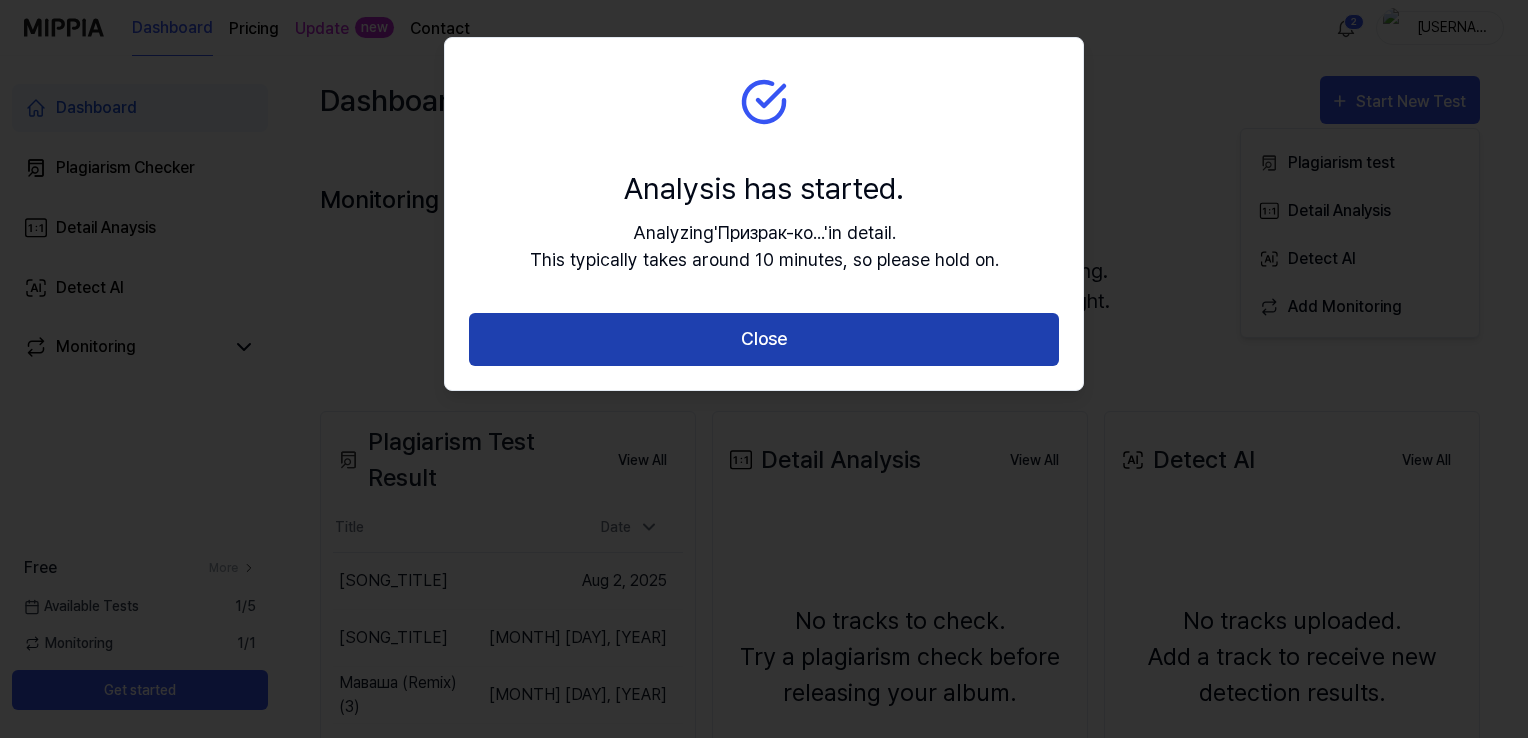 click on "Close" at bounding box center [764, 339] 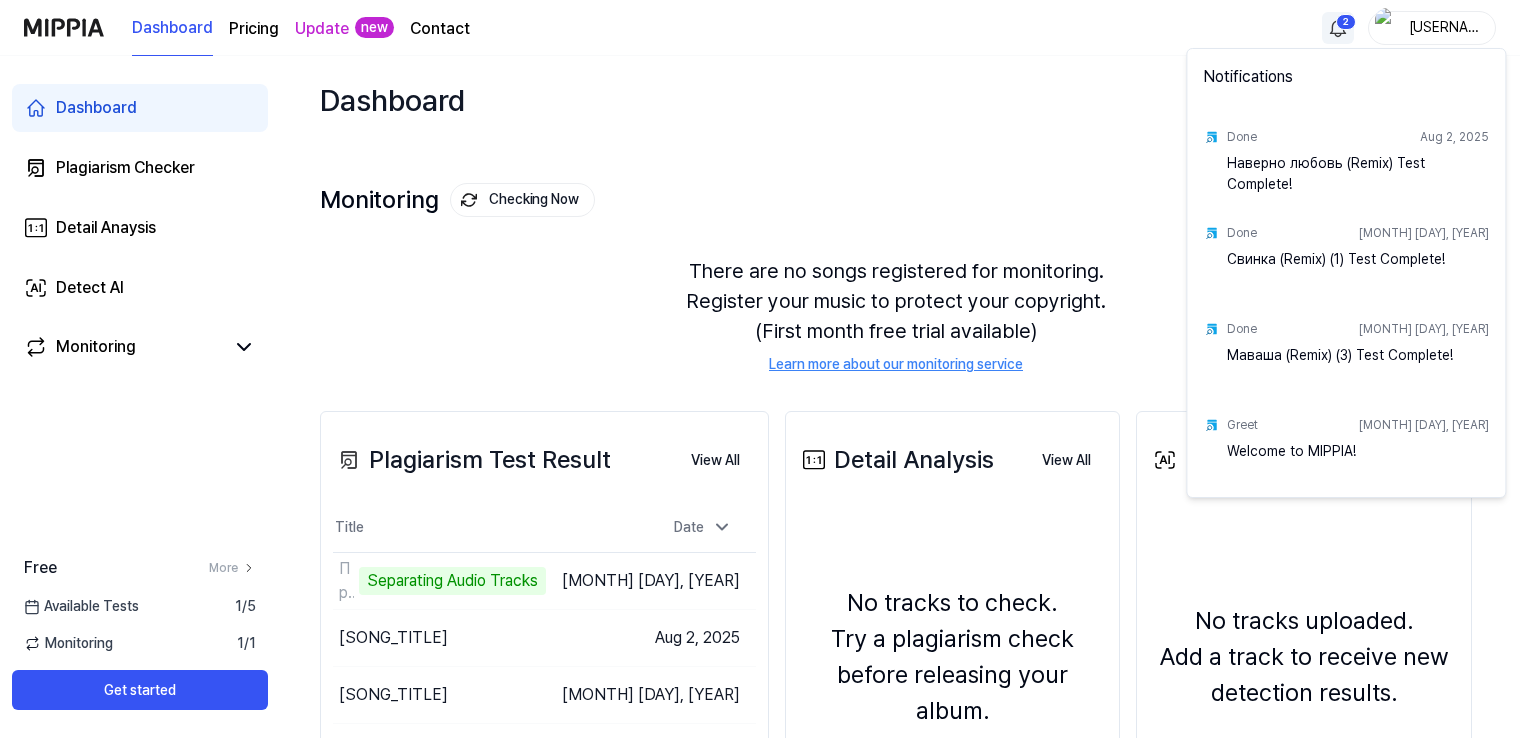 click on "Dashboard Pricing Update new Contact [USERNAME] Dashboard Plagiarism Checker Detail Anaysis Detect AI Monitoring Free More Available Tests 1  /  5 Monitoring 1  /  1 Get started Dashboard Start New Test Monitoring Checking Now View All Monitoring There are no songs registered for monitoring.
Register your music to protect your copyright.
(First month free trial available) Learn more about our monitoring service Plagiarism Test Result View All Plagiarism Test Result Title Date Призрак-корабль Separating Audio Tracks Go to Results [MONTH] [DAY], [YEAR] Наверно любовь (Remix) Go to Results [MONTH] [DAY], [YEAR] Свинка (Remix) (1) Go to Results [MONTH] [DAY], [YEAR] Маваша (Remix) (3) Go to Results [MONTH] [DAY], [YEAR] View All Detail Analysis View All Detail Analysis No tracks to check.
Try a plagiarism check before releasing your album. Detail Analysis View All Detect AI View All Detect AI No tracks uploaded.
Add a track to receive new detection results. Detect AI View All  Plagiarism test Detail Analysis" at bounding box center (760, 369) 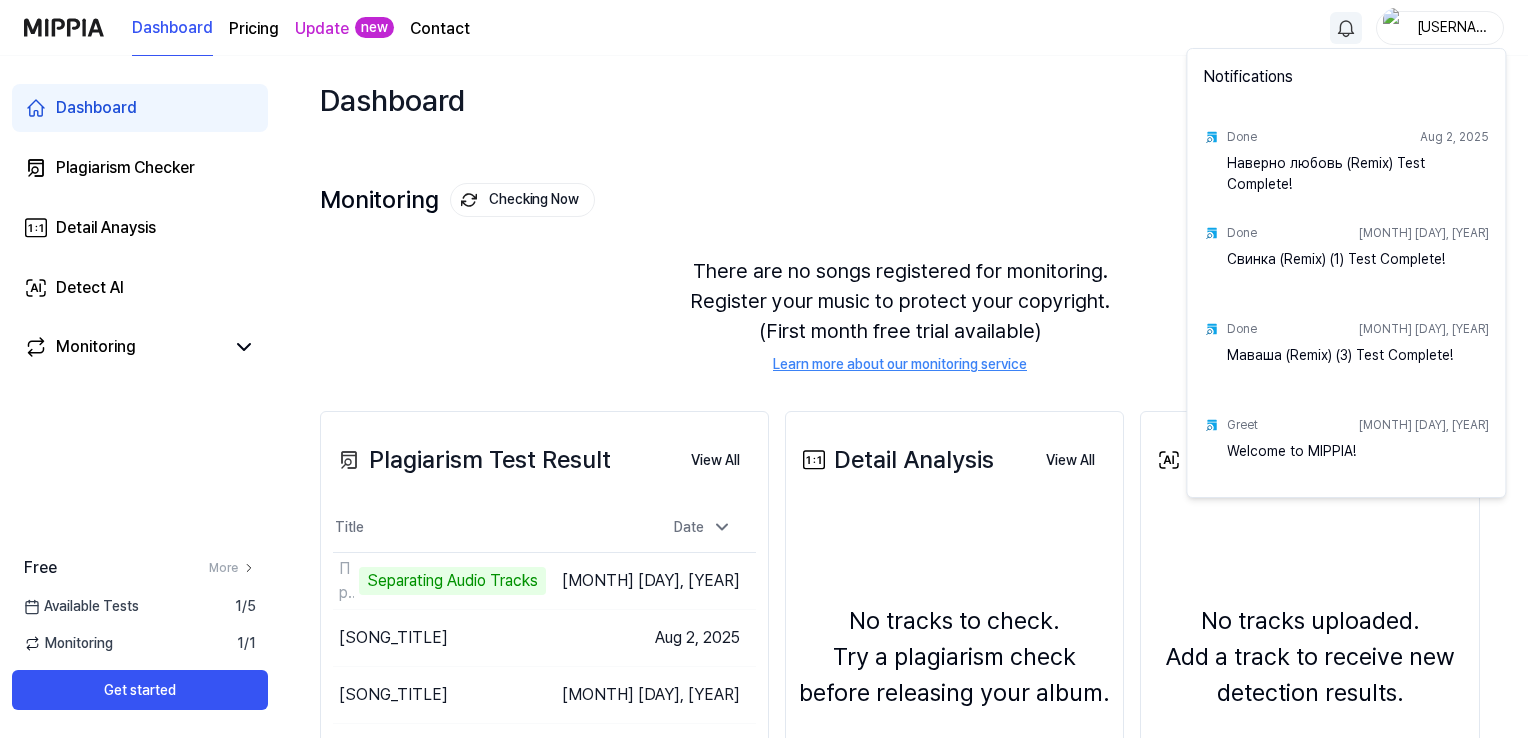 click on "Dashboard Pricing Update new Contact [USERNAME] Dashboard Plagiarism Checker Detail Anaysis Detect AI Monitoring Free More Available Tests 1  /  5 Monitoring 1  /  1 Get started Dashboard Start New Test Monitoring Checking Now View All Monitoring There are no songs registered for monitoring.
Register your music to protect your copyright.
(First month free trial available) Learn more about our monitoring service Plagiarism Test Result View All Plagiarism Test Result Title Date Призрак-корабль Separating Audio Tracks Go to Results [MONTH] [DAY], [YEAR] Наверно любовь (Remix) Go to Results [MONTH] [DAY], [YEAR] Свинка (Remix) (1) Go to Results [MONTH] [DAY], [YEAR] Маваша (Remix) (3) Go to Results [MONTH] [DAY], [YEAR] View All Detail Analysis View All Detail Analysis No tracks to check.
Try a plagiarism check before releasing your album. Detail Analysis View All Detect AI View All Detect AI No tracks uploaded.
Add a track to receive new detection results. Detect AI View All Notifications Done [MONTH] [DAY], [YEAR] Done" at bounding box center [764, 369] 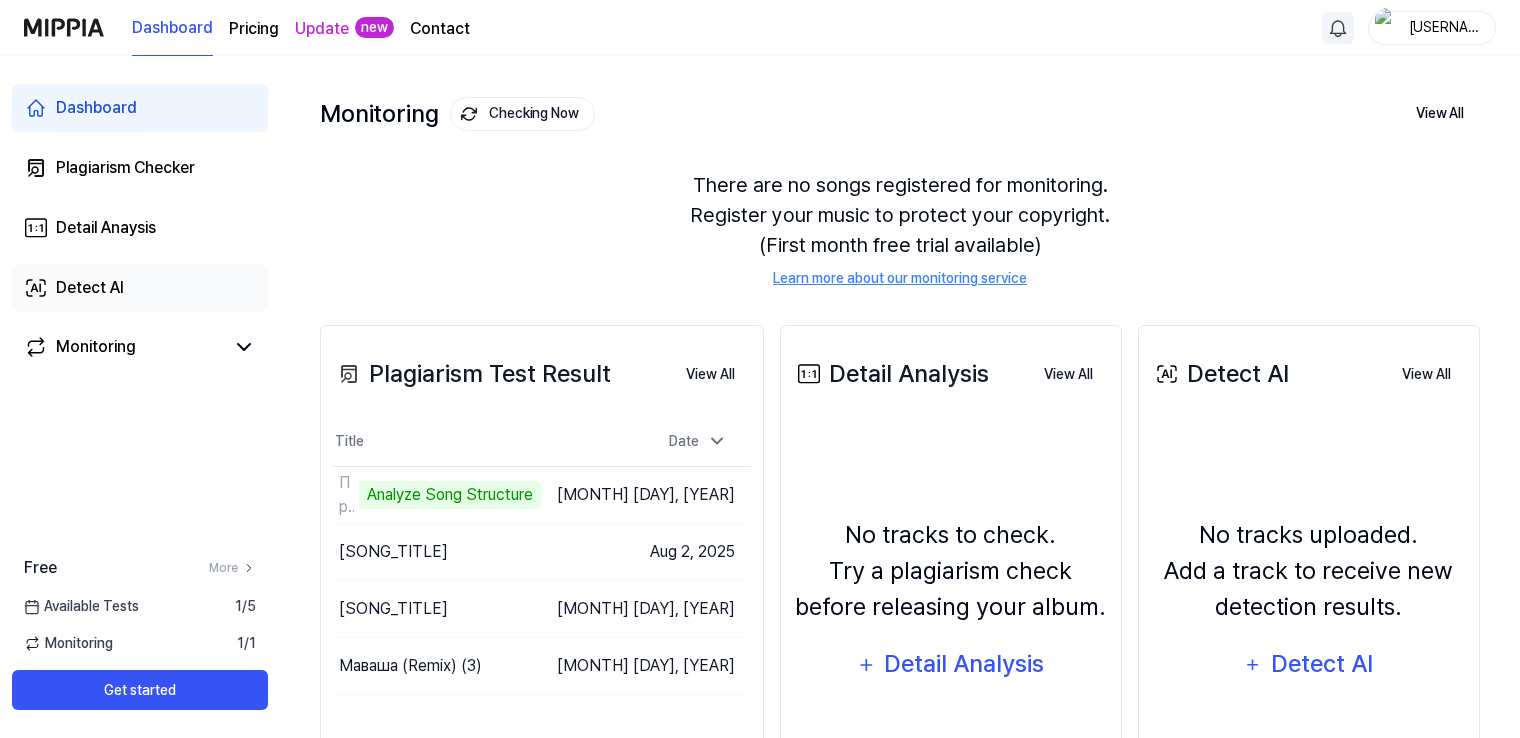 scroll, scrollTop: 0, scrollLeft: 0, axis: both 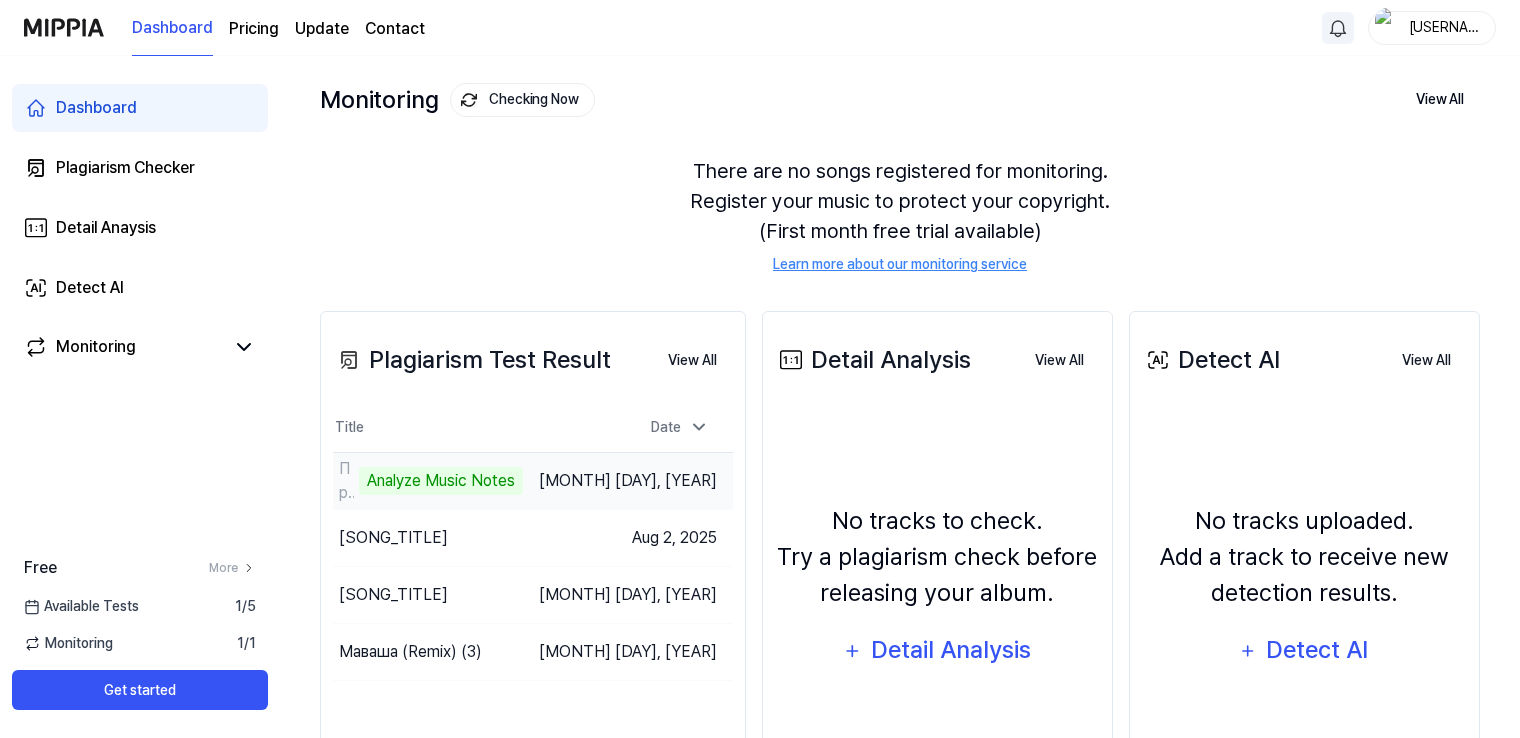 click on "[MONTH] [DAY], [YEAR]" at bounding box center (628, 480) 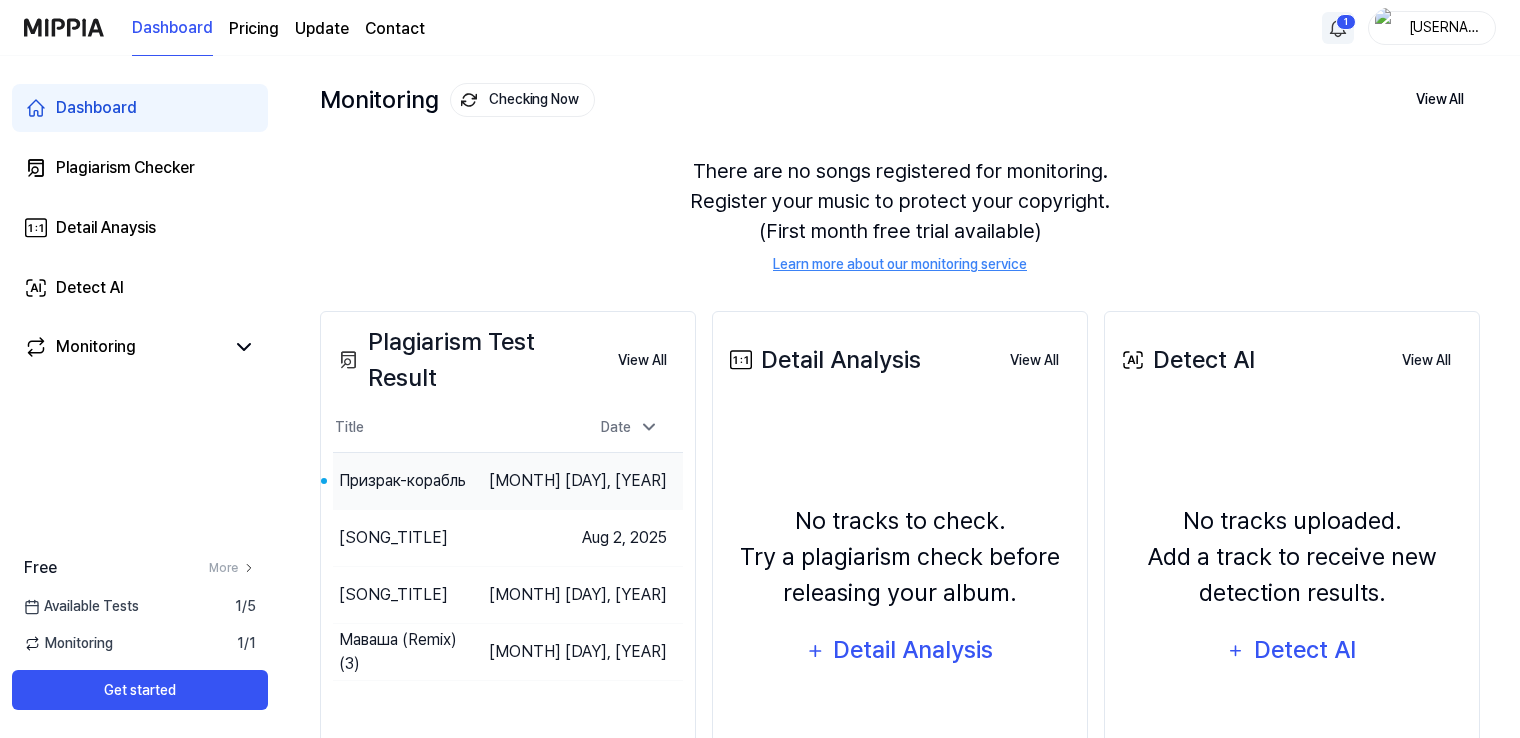 click on "Призрак-корабль" at bounding box center [402, 481] 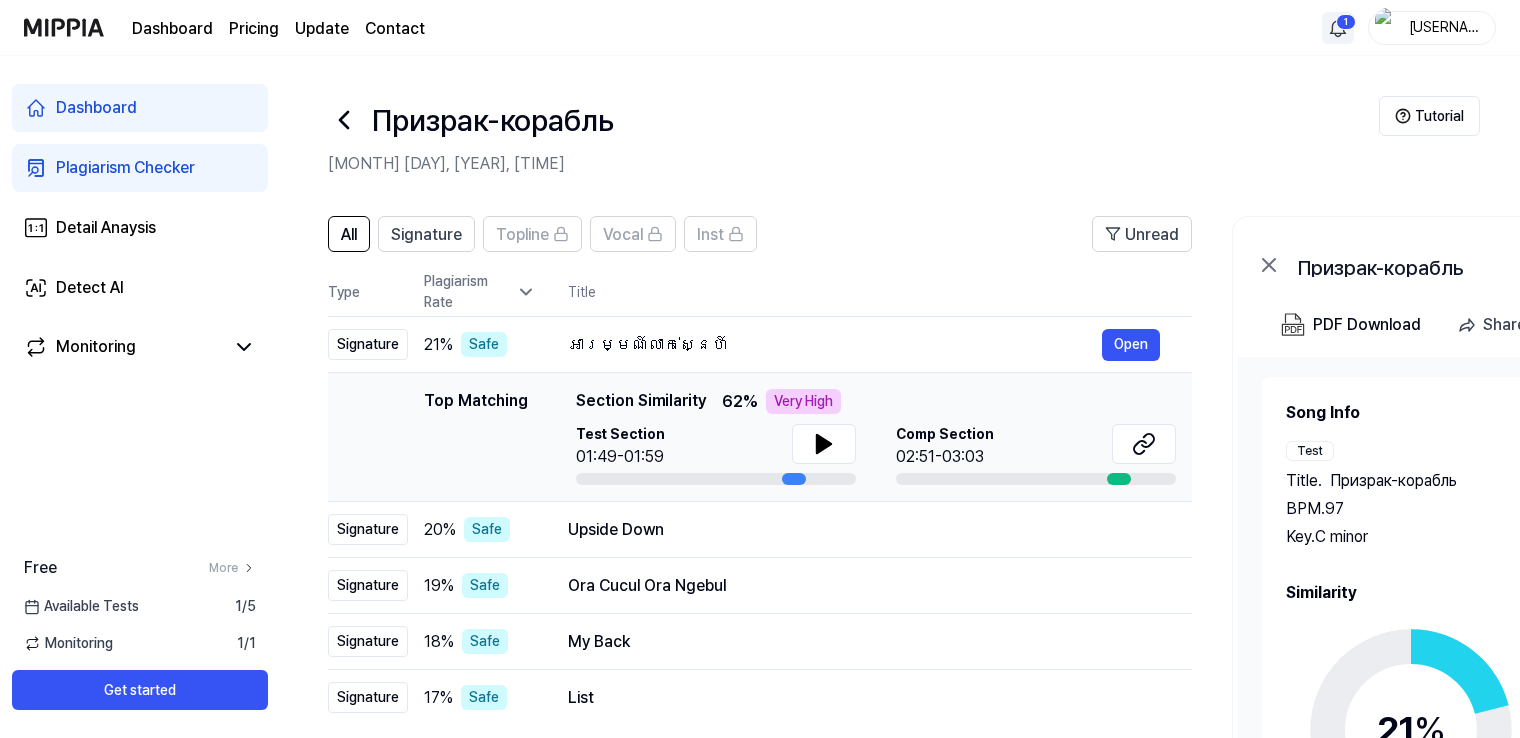 scroll, scrollTop: 100, scrollLeft: 0, axis: vertical 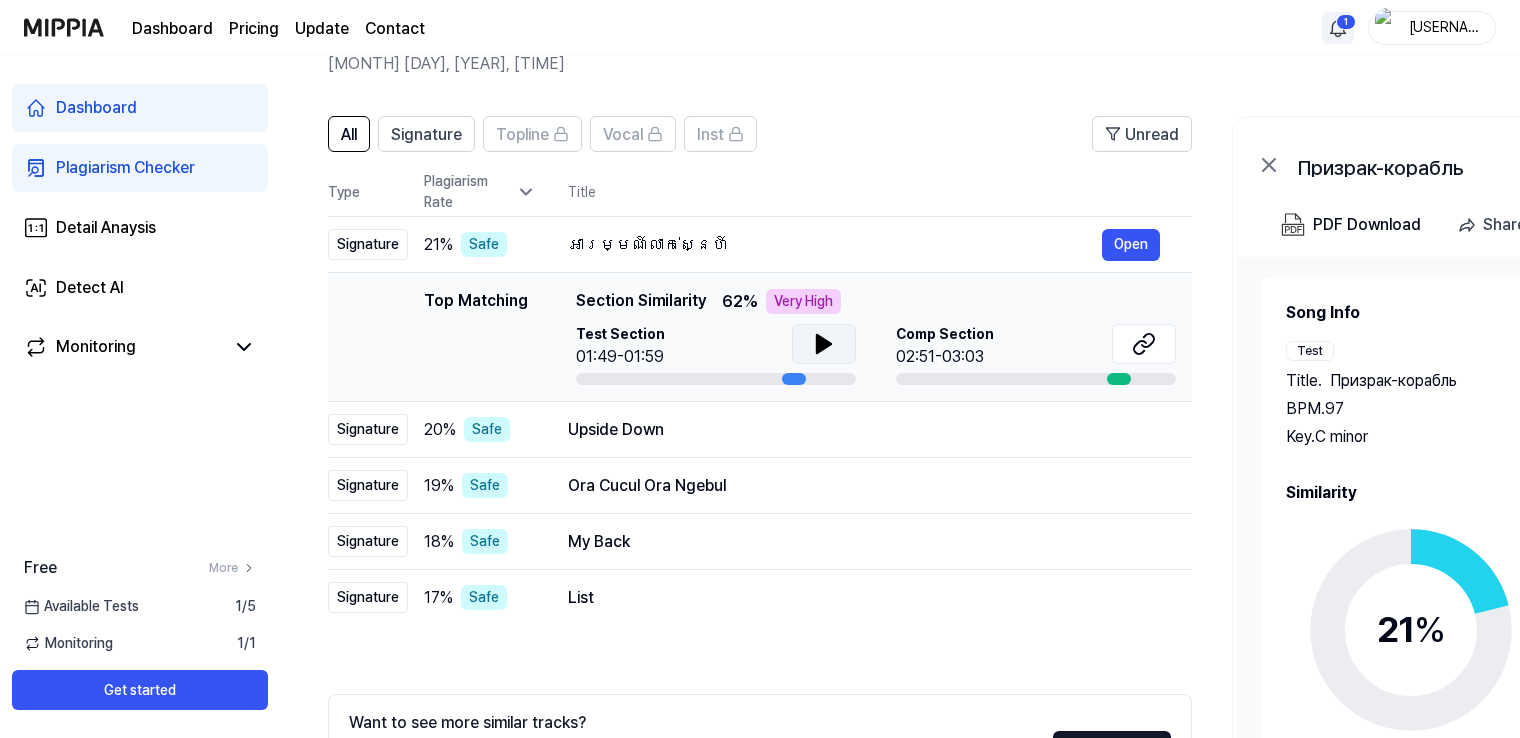 click 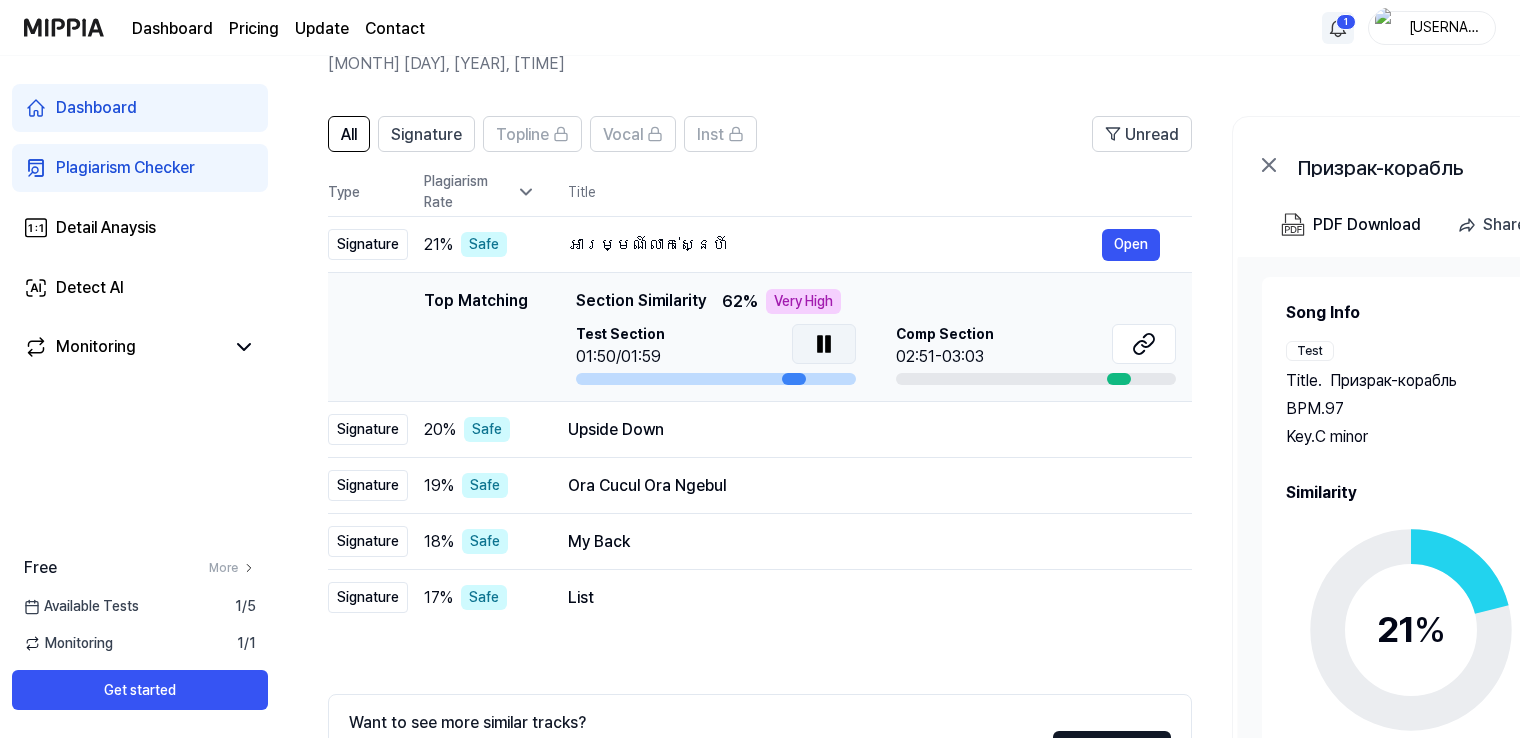 click 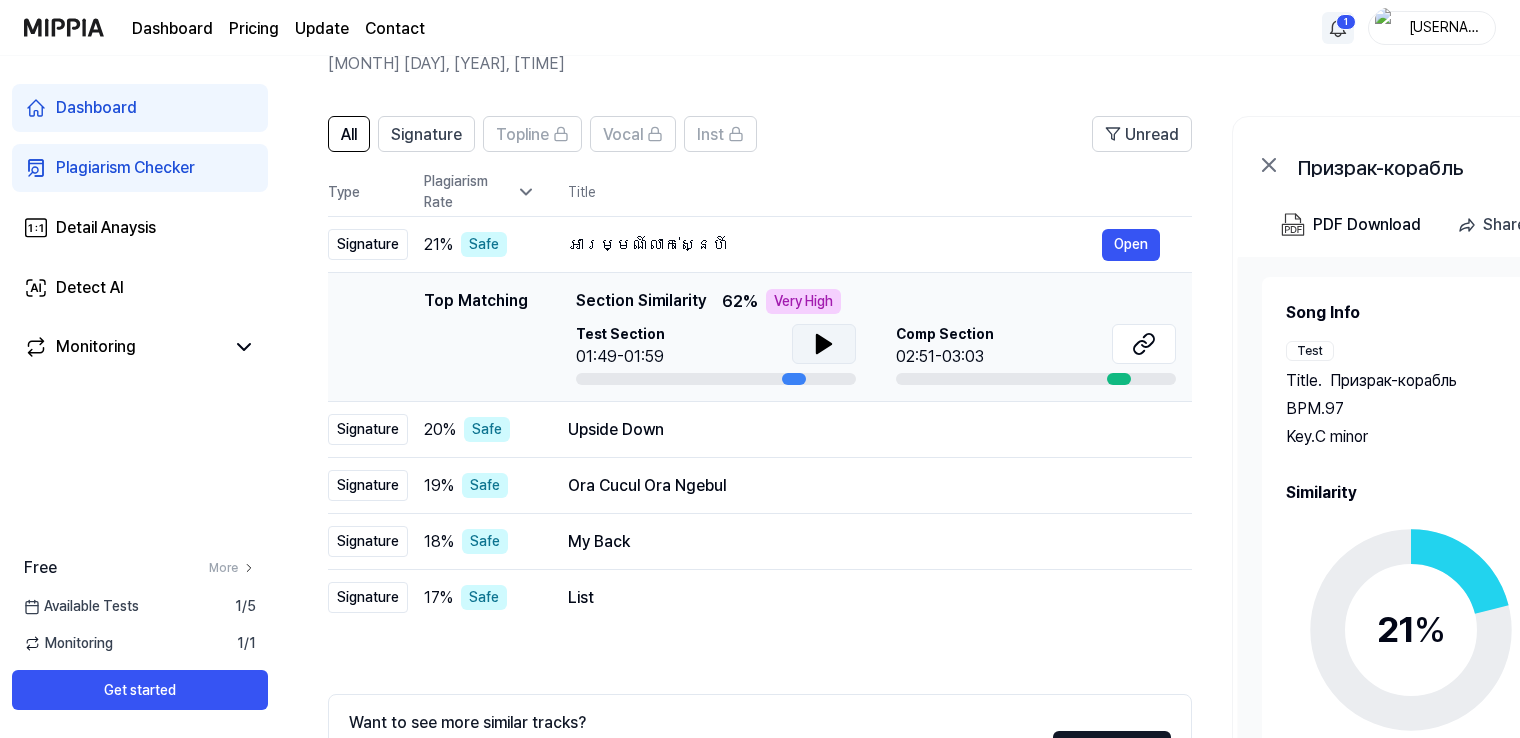 click at bounding box center (824, 344) 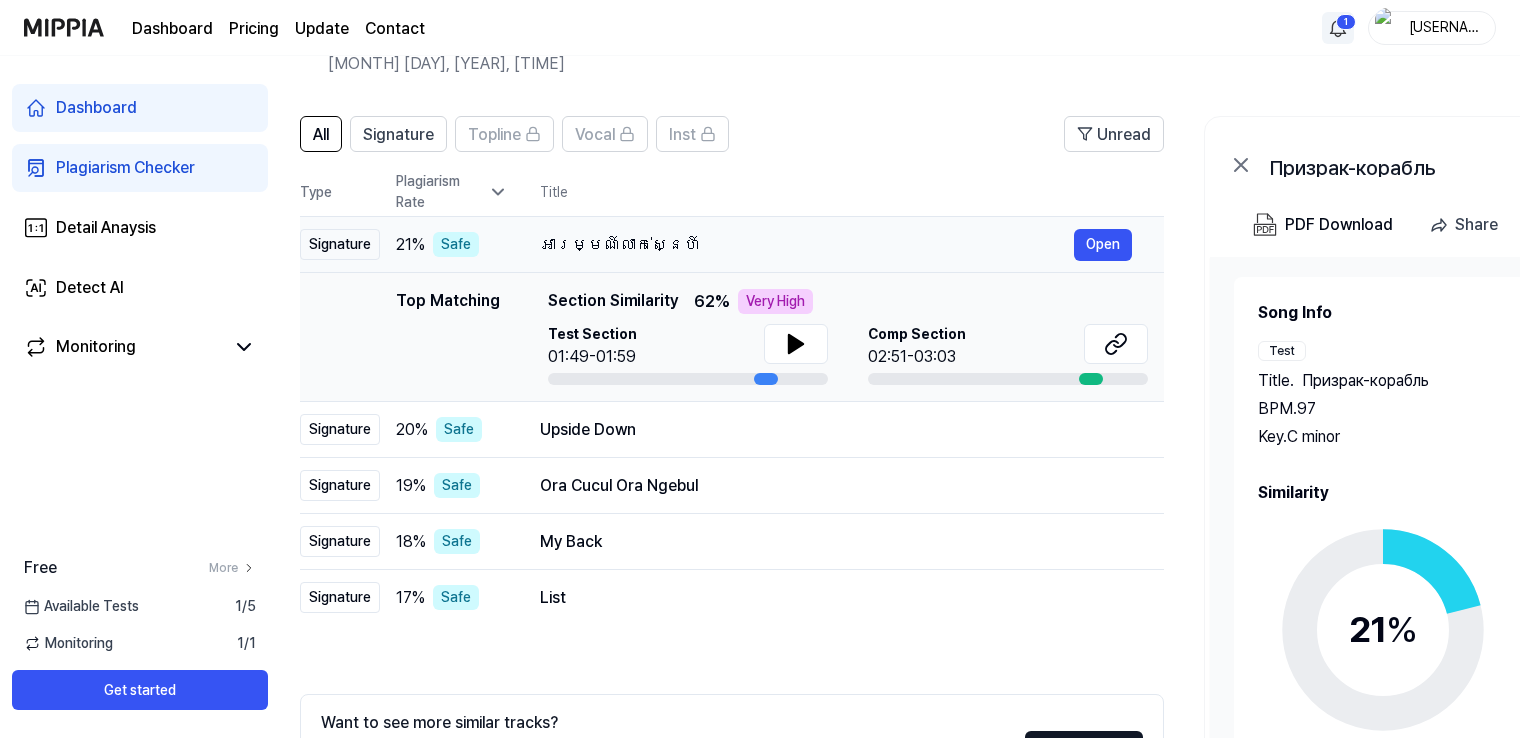 scroll, scrollTop: 0, scrollLeft: 16, axis: horizontal 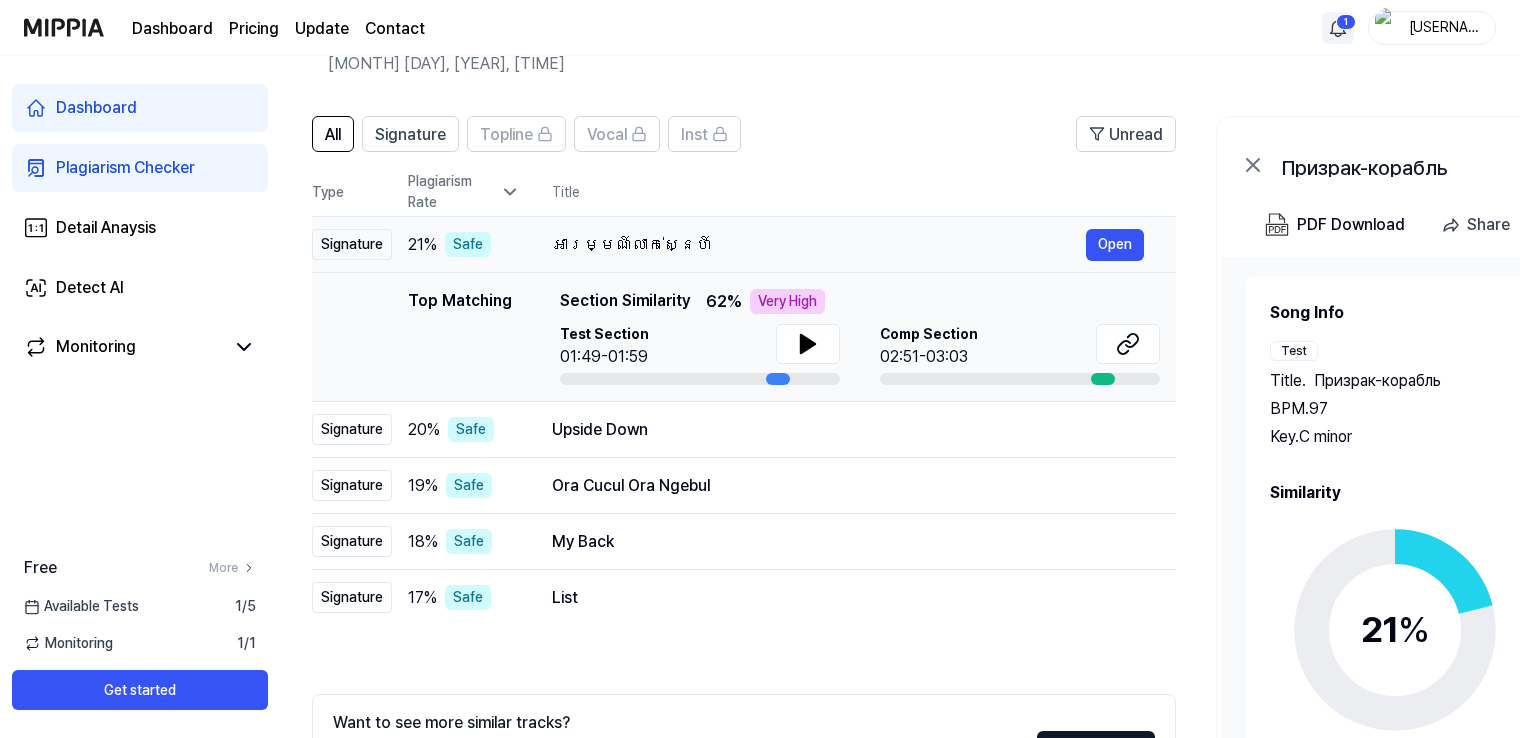 drag, startPoint x: 689, startPoint y: 245, endPoint x: 680, endPoint y: 251, distance: 10.816654 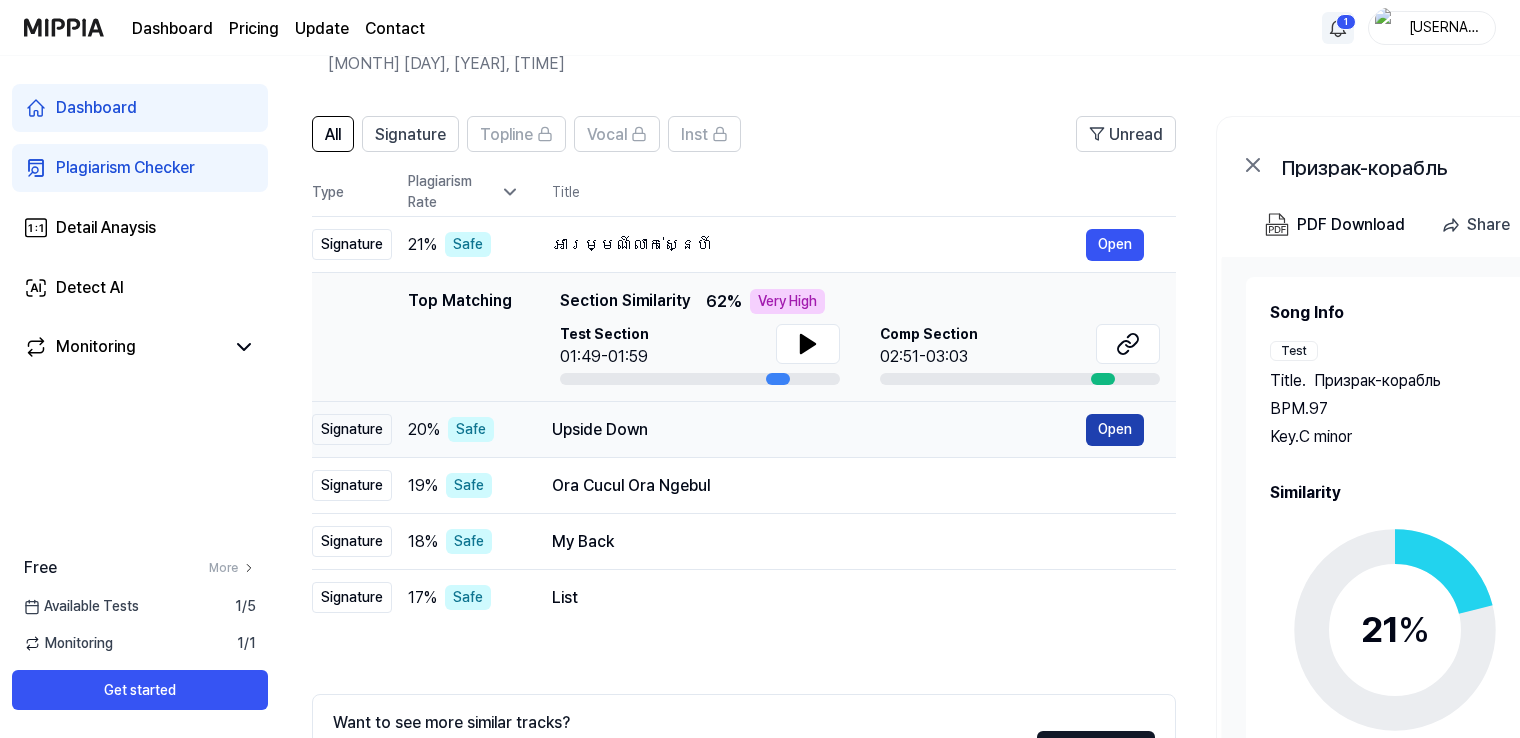 click on "Open" at bounding box center [1115, 430] 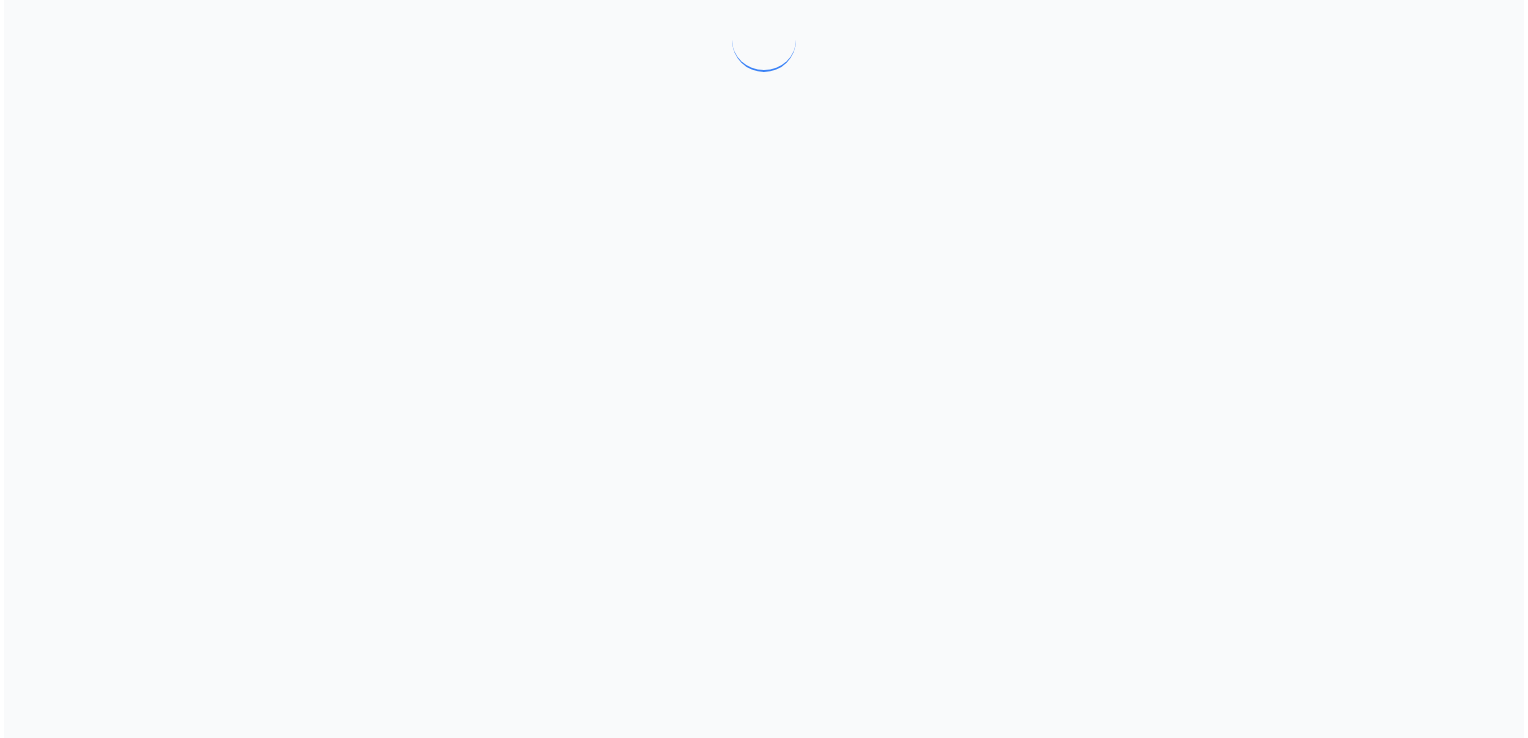 scroll, scrollTop: 0, scrollLeft: 0, axis: both 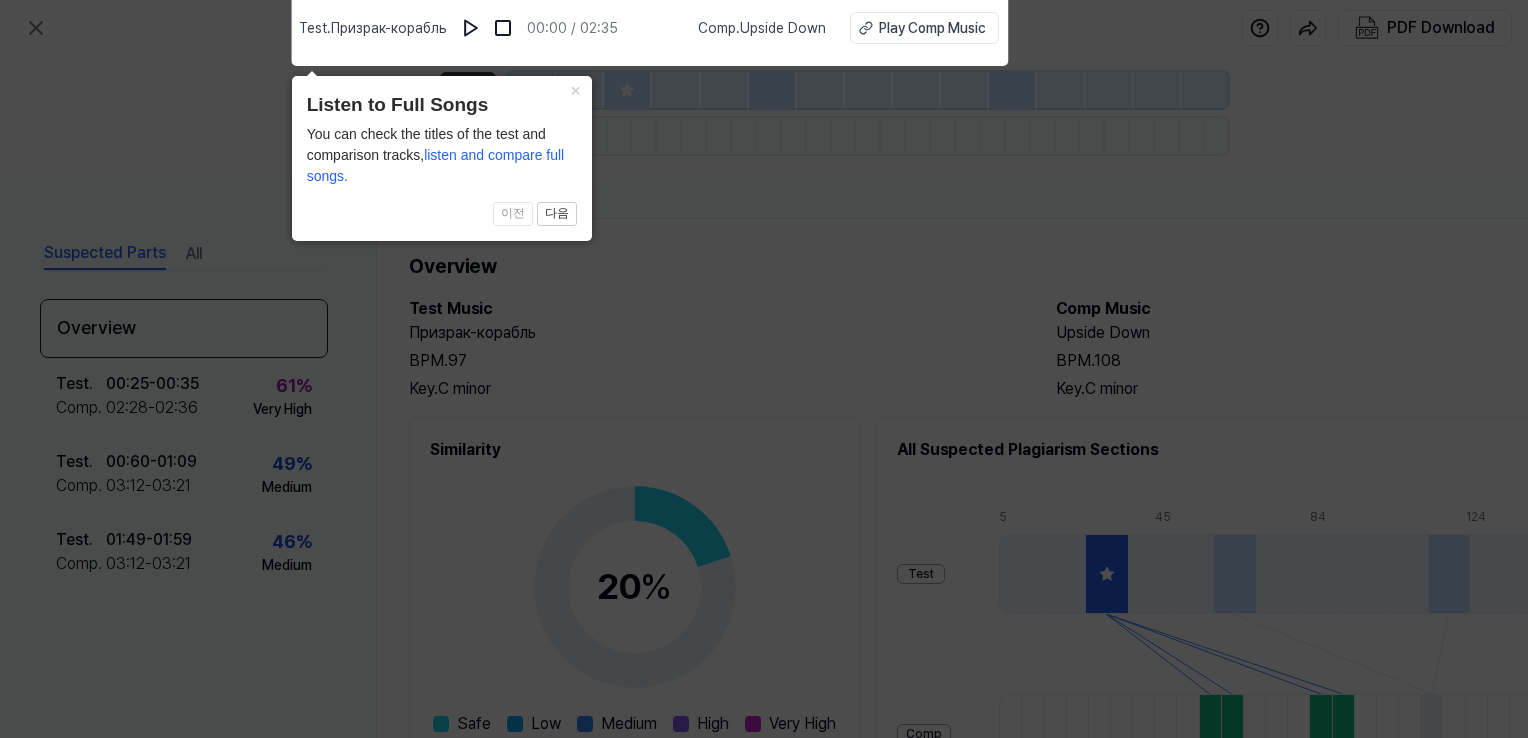 click 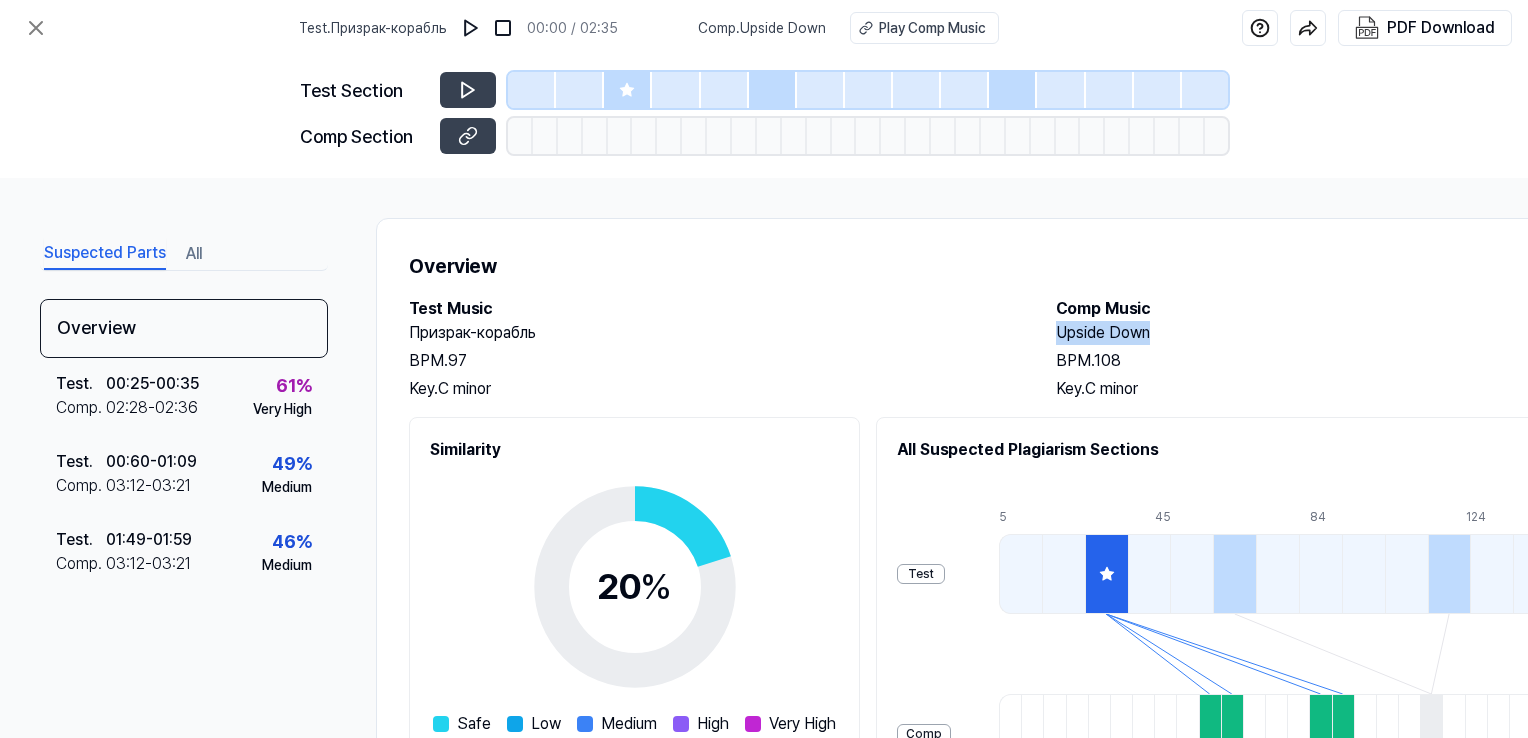 drag, startPoint x: 1149, startPoint y: 332, endPoint x: 1053, endPoint y: 332, distance: 96 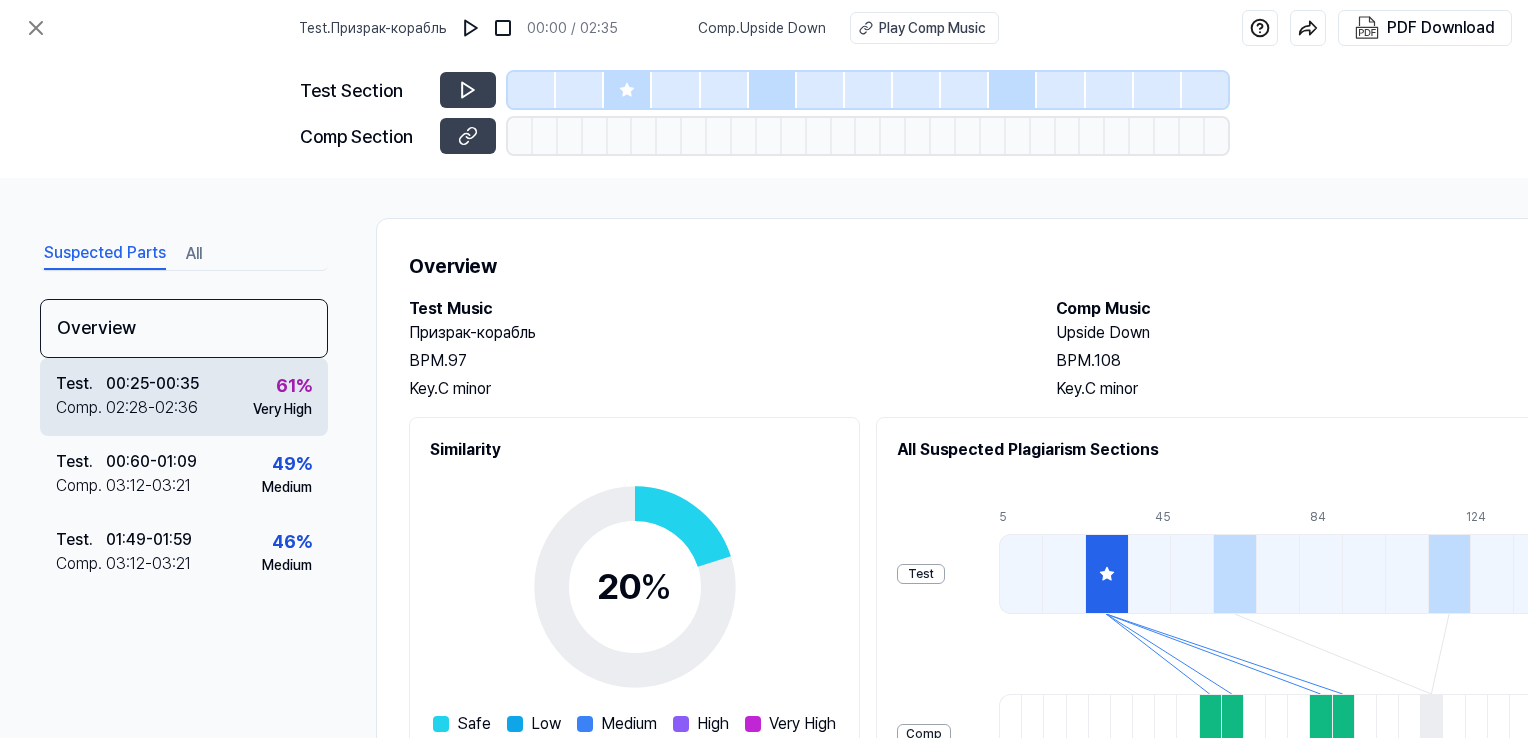 click on "02:28 - 02:36" at bounding box center [152, 408] 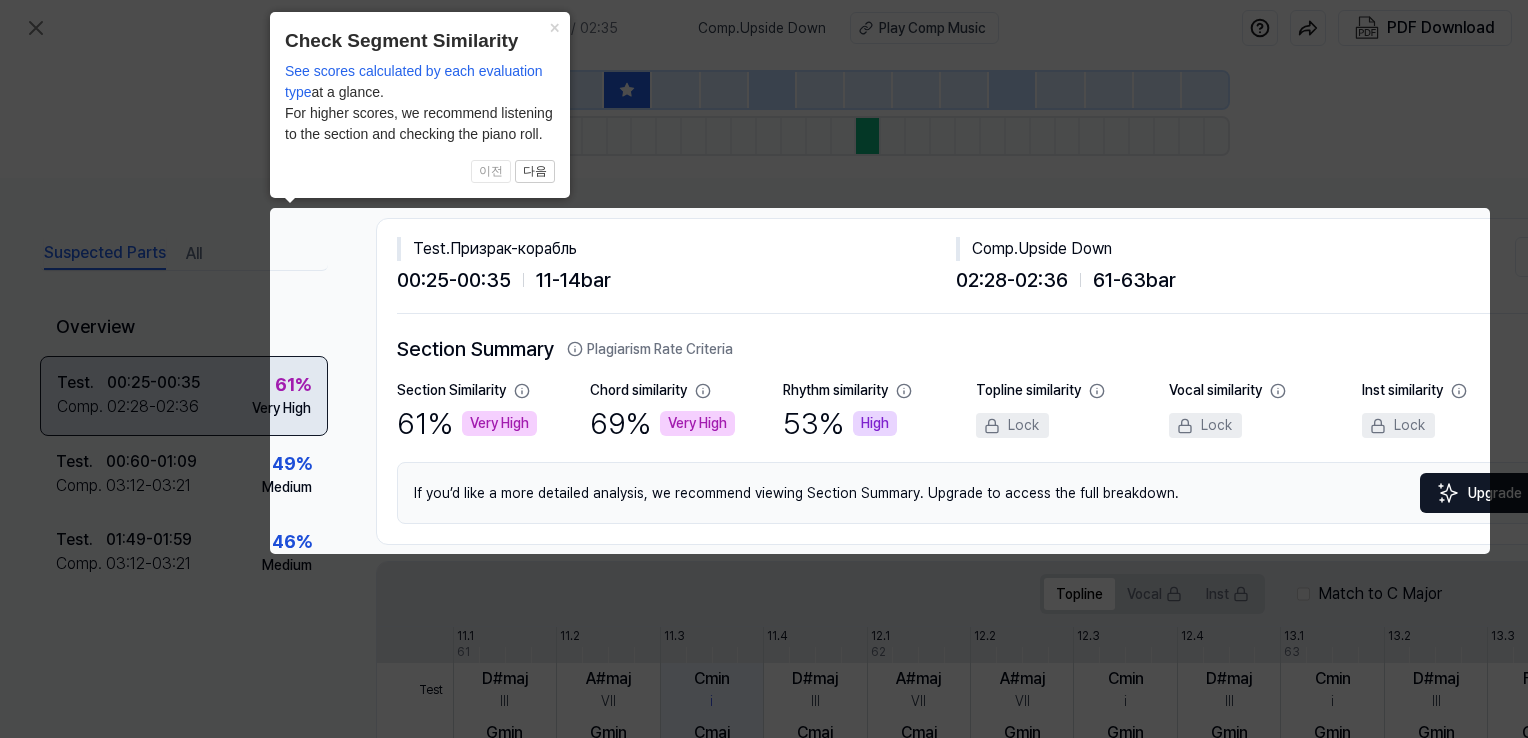 scroll, scrollTop: 0, scrollLeft: 96, axis: horizontal 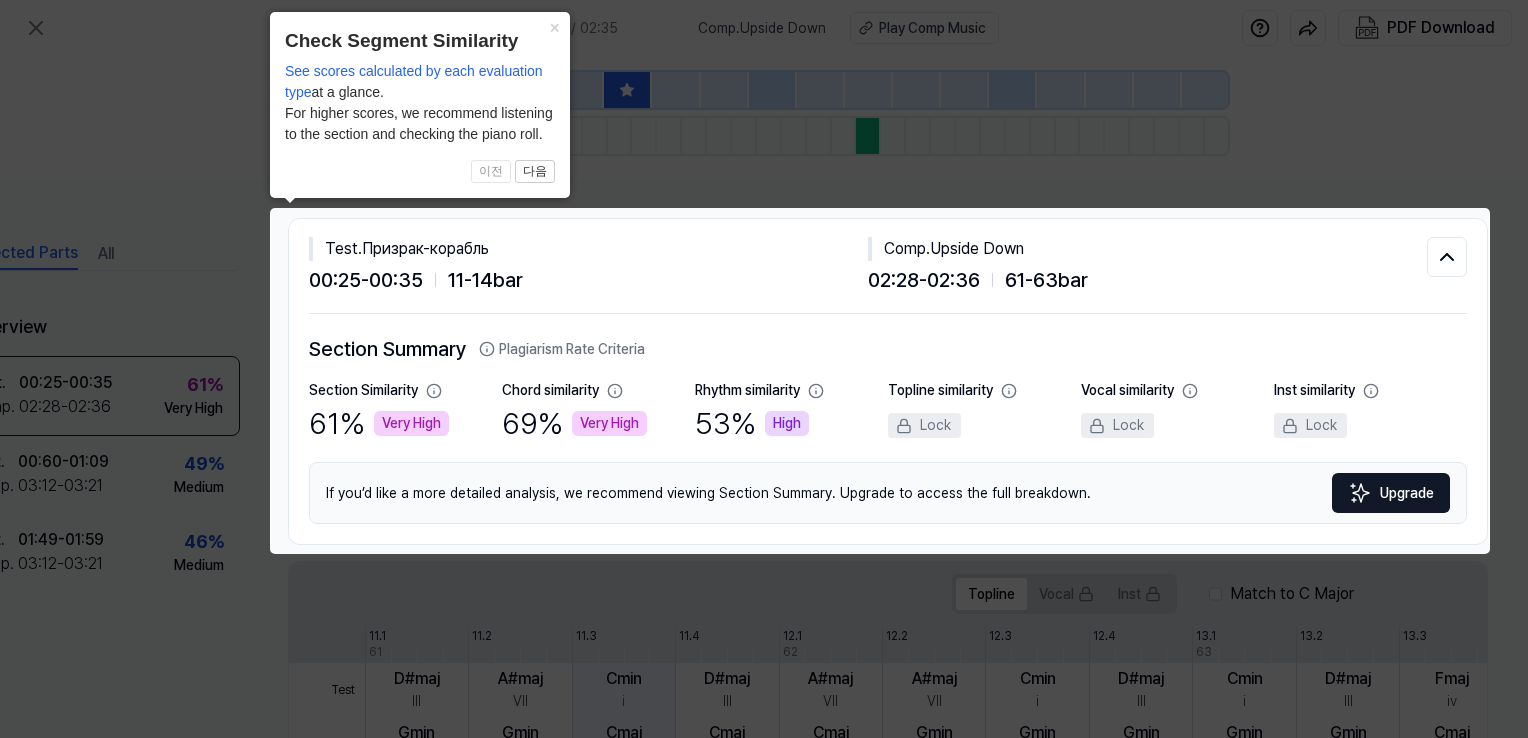 click 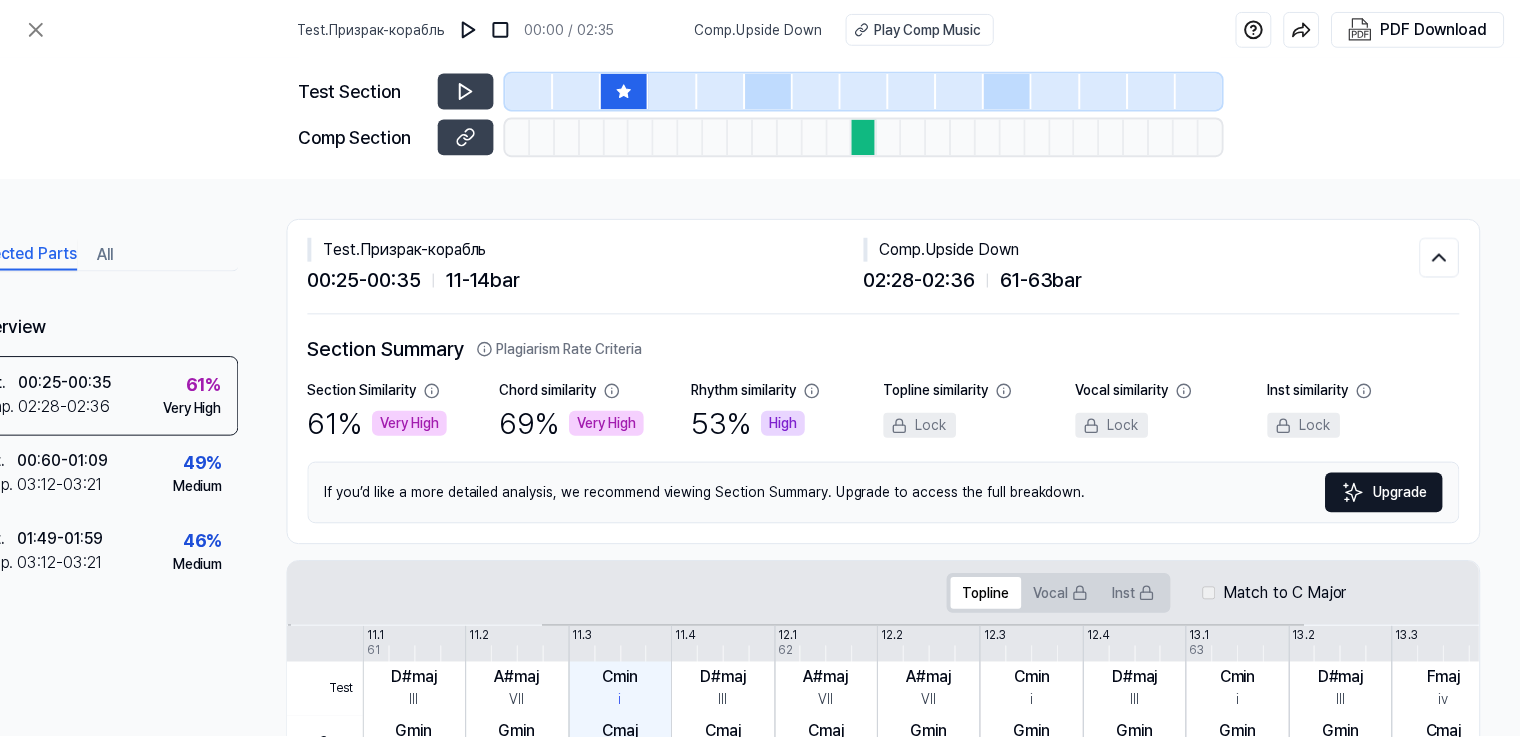 scroll, scrollTop: 100, scrollLeft: 0, axis: vertical 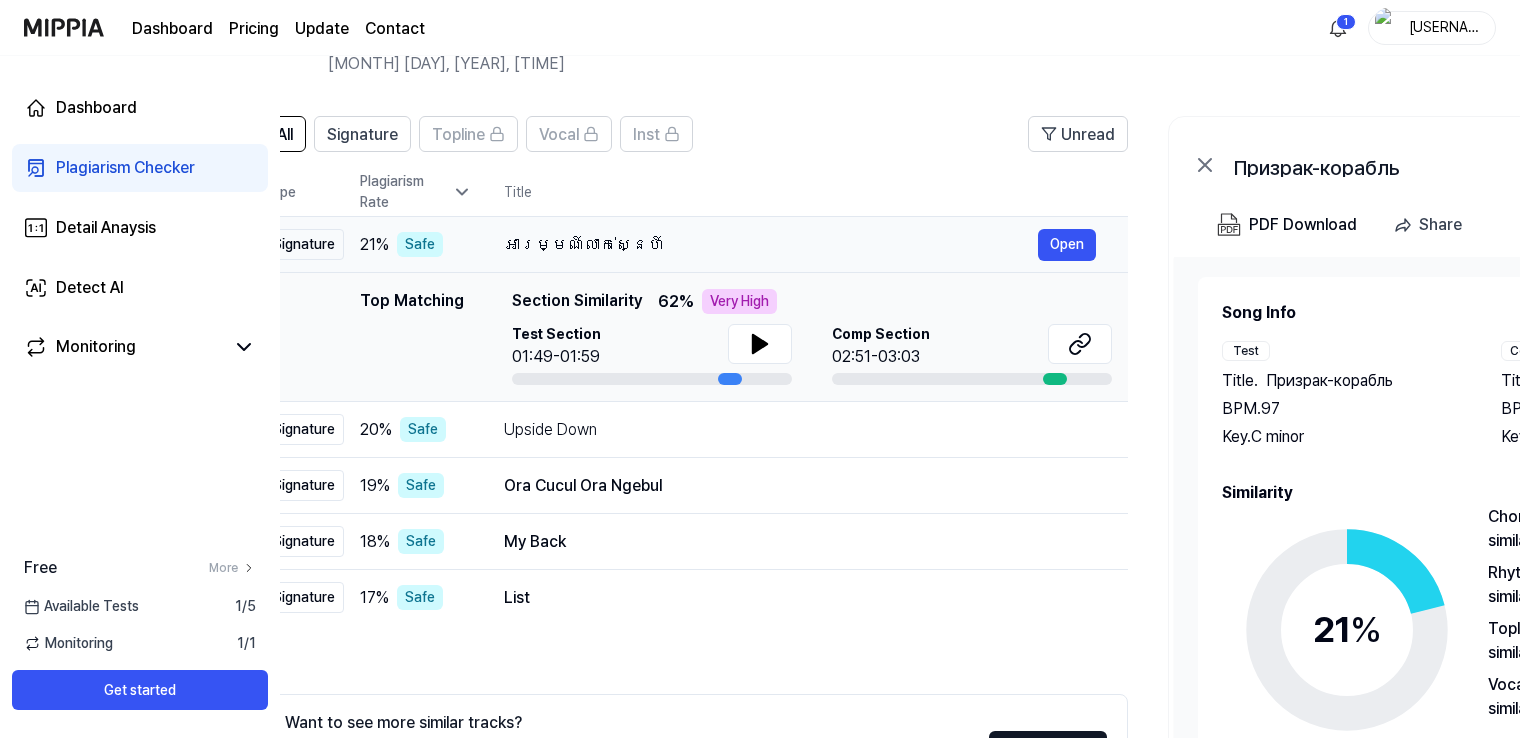 drag, startPoint x: 699, startPoint y: 243, endPoint x: 634, endPoint y: 243, distance: 65 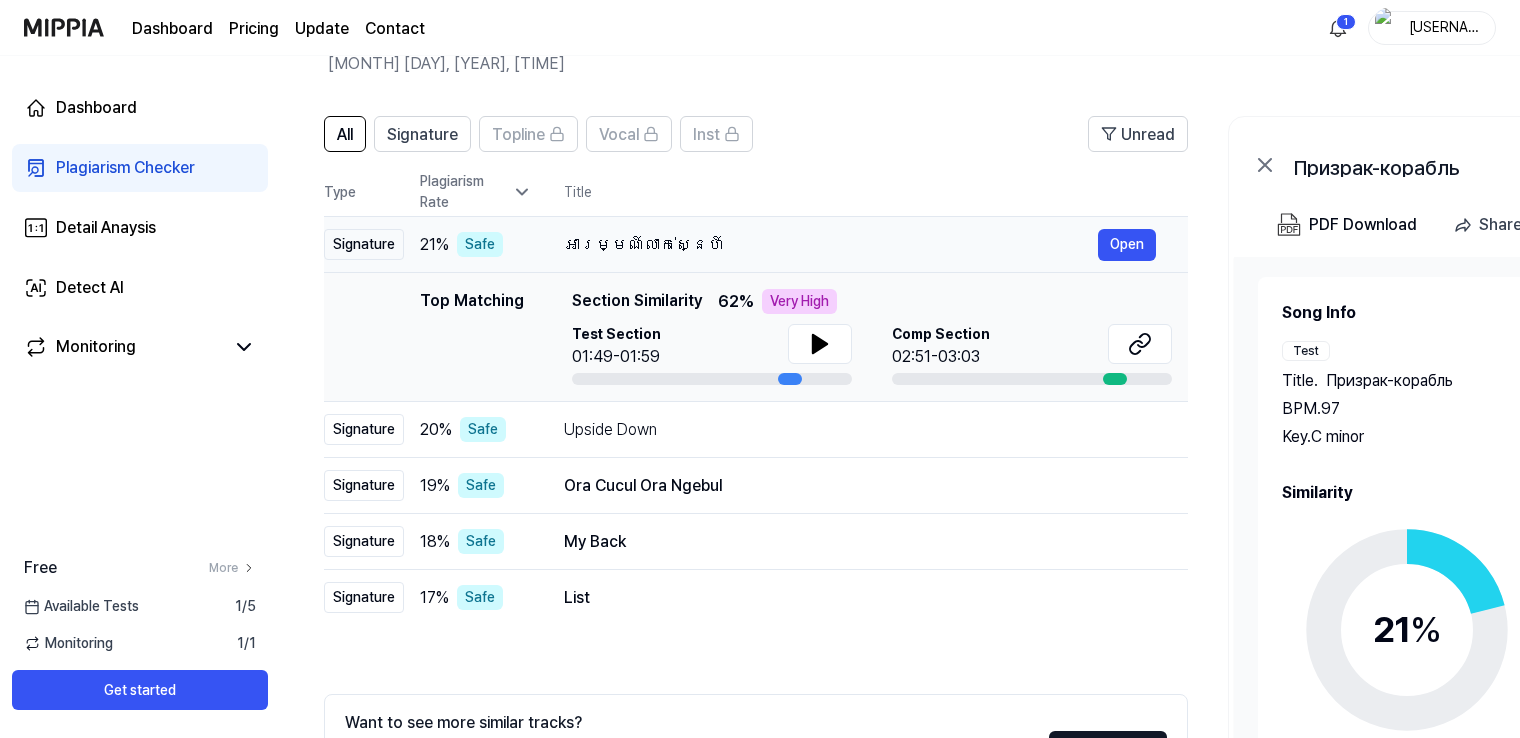 scroll, scrollTop: 0, scrollLeft: 3, axis: horizontal 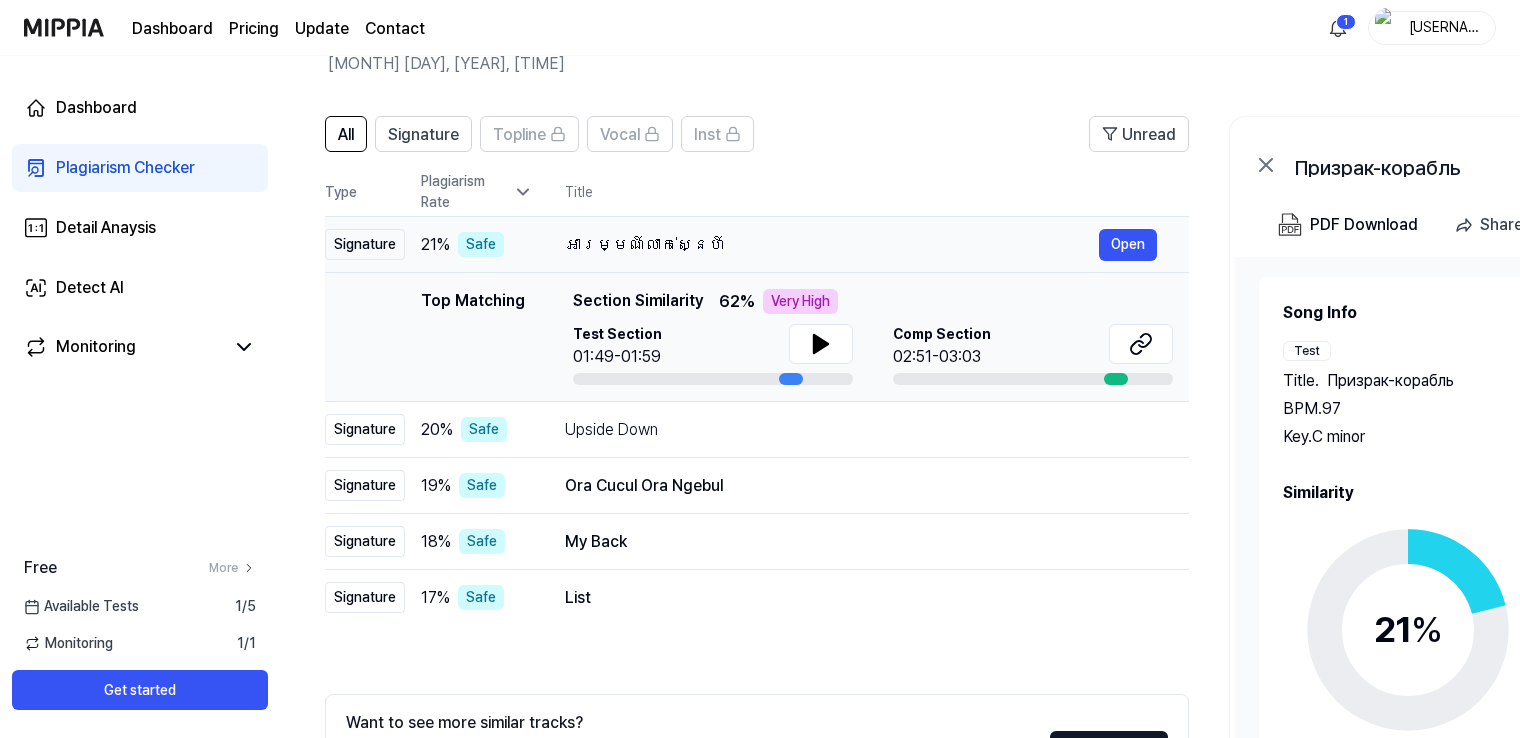 drag, startPoint x: 505, startPoint y: 244, endPoint x: 567, endPoint y: 246, distance: 62.03225 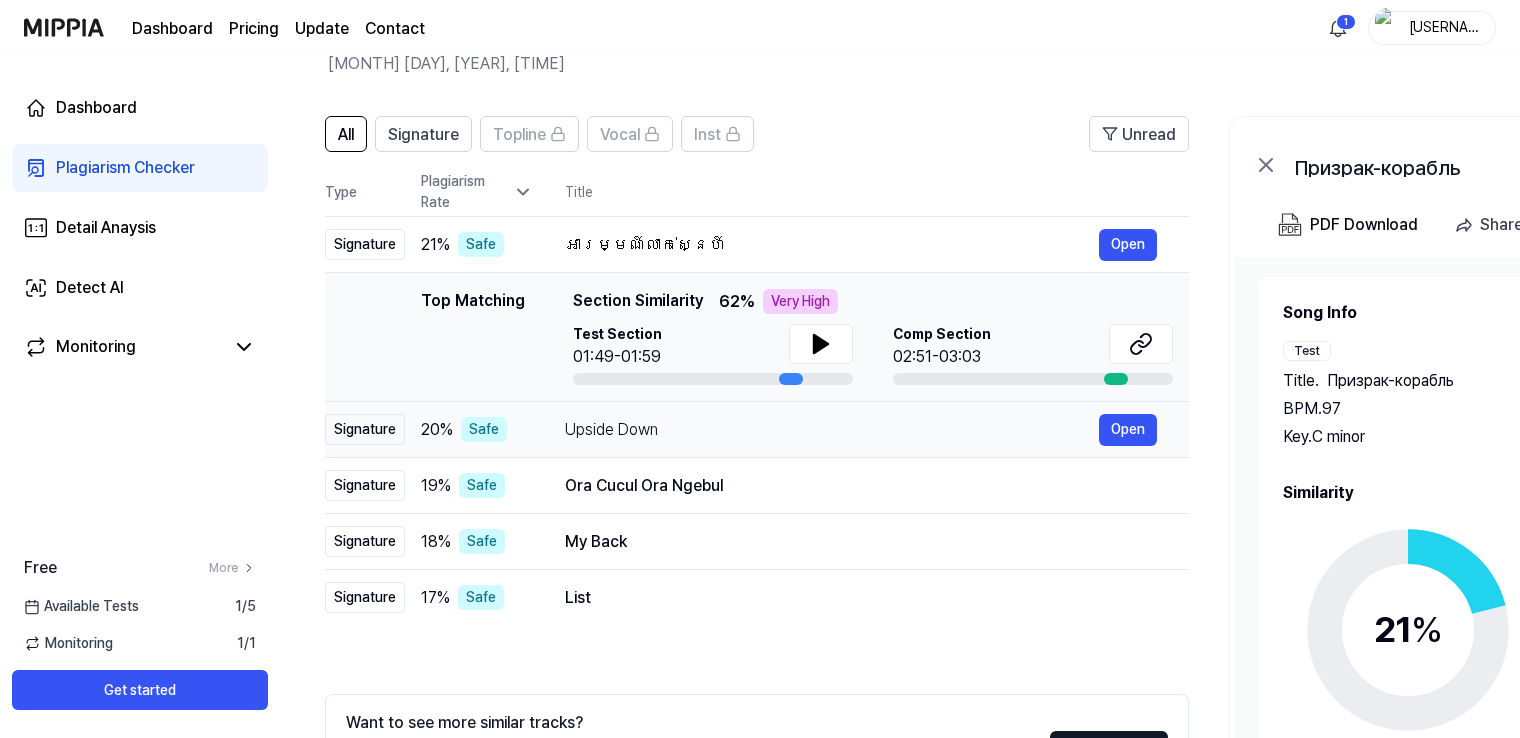 click on "Upside Down" at bounding box center (832, 430) 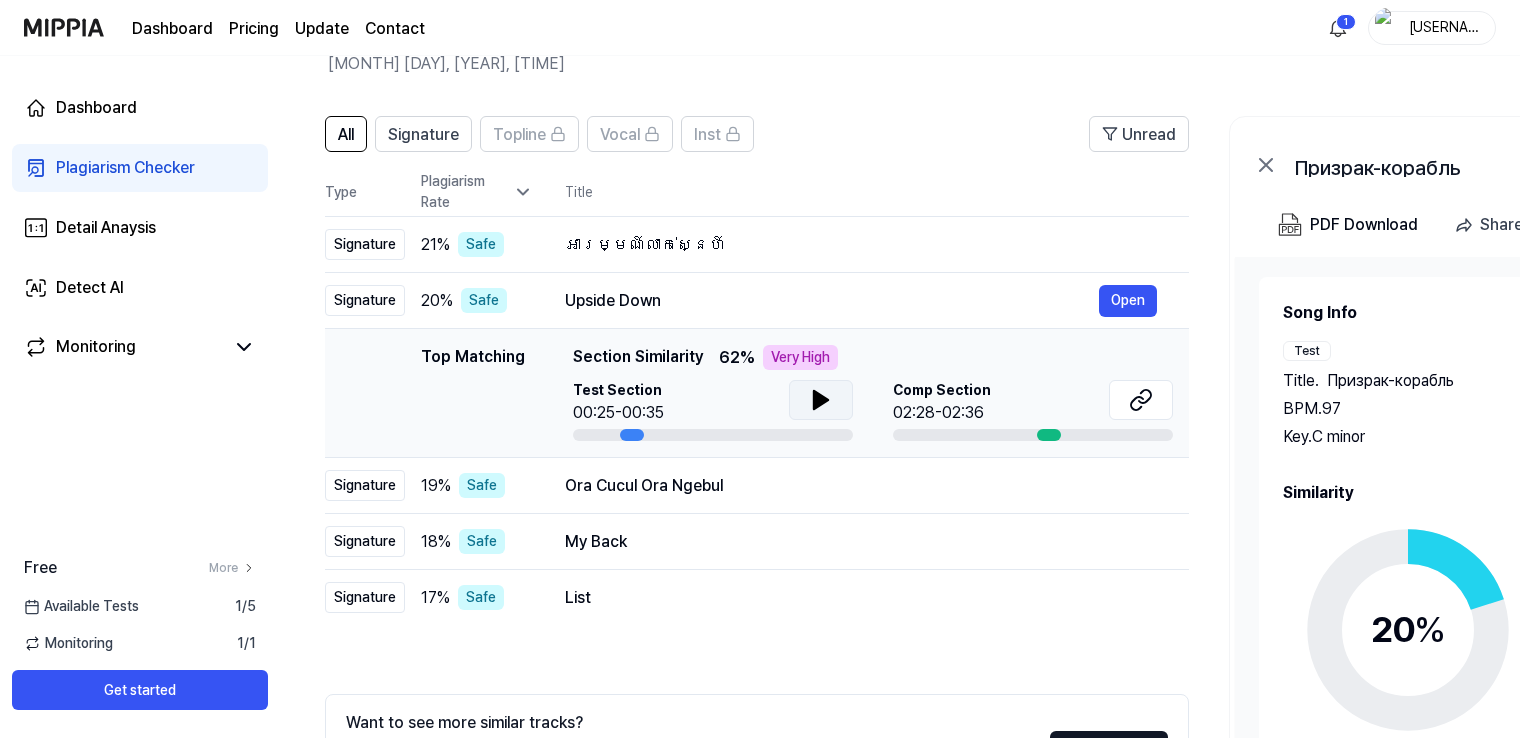 click 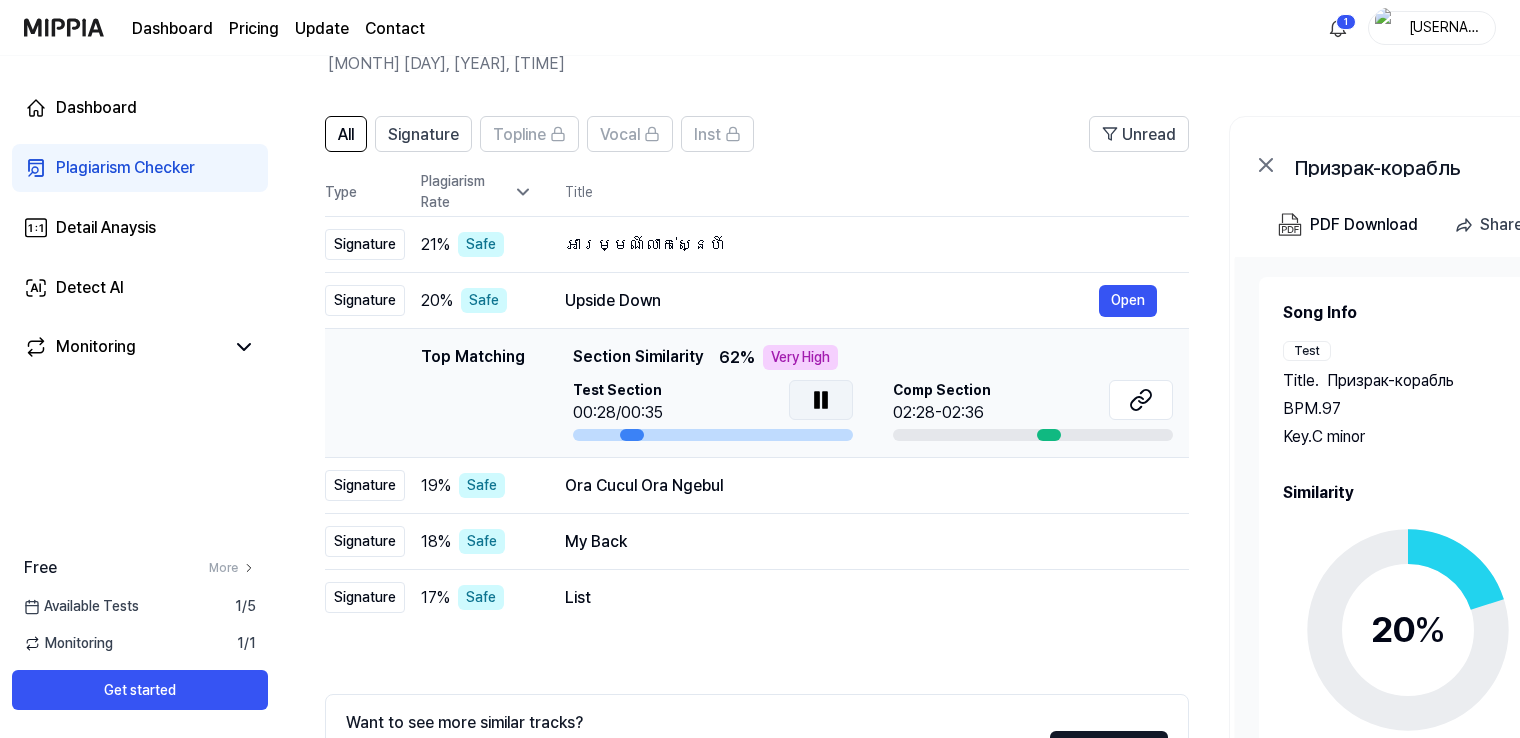 click 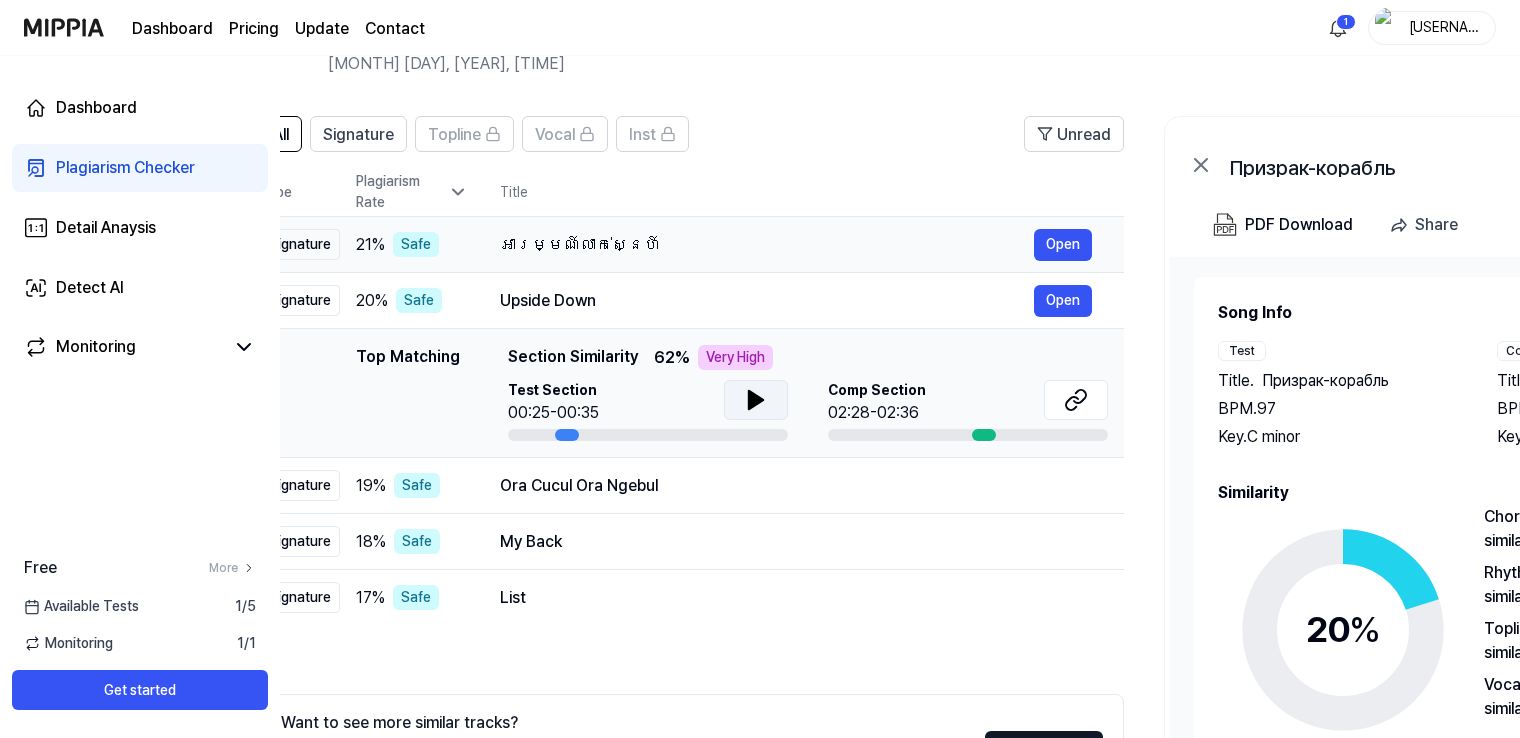 drag, startPoint x: 699, startPoint y: 243, endPoint x: 641, endPoint y: 239, distance: 58.137768 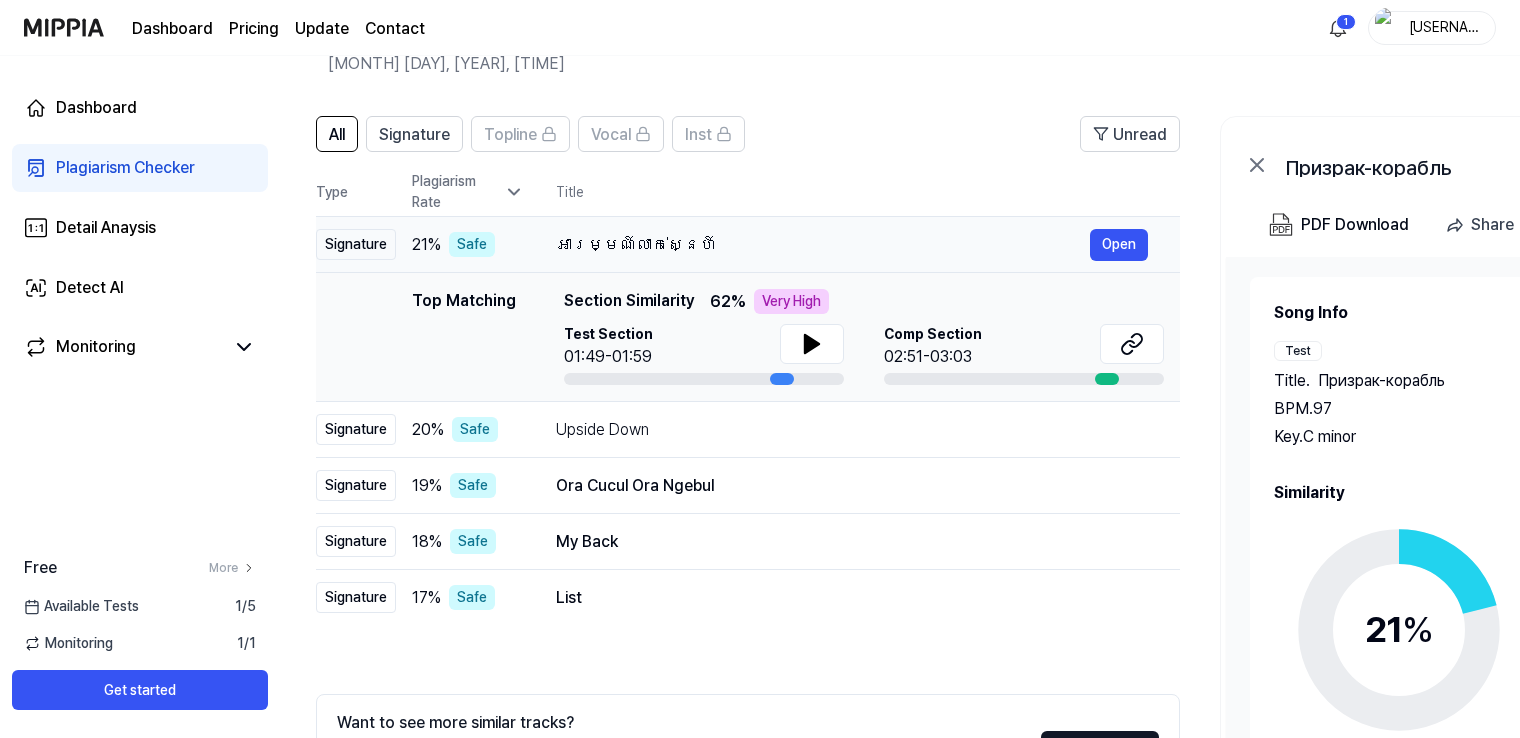 scroll, scrollTop: 0, scrollLeft: 0, axis: both 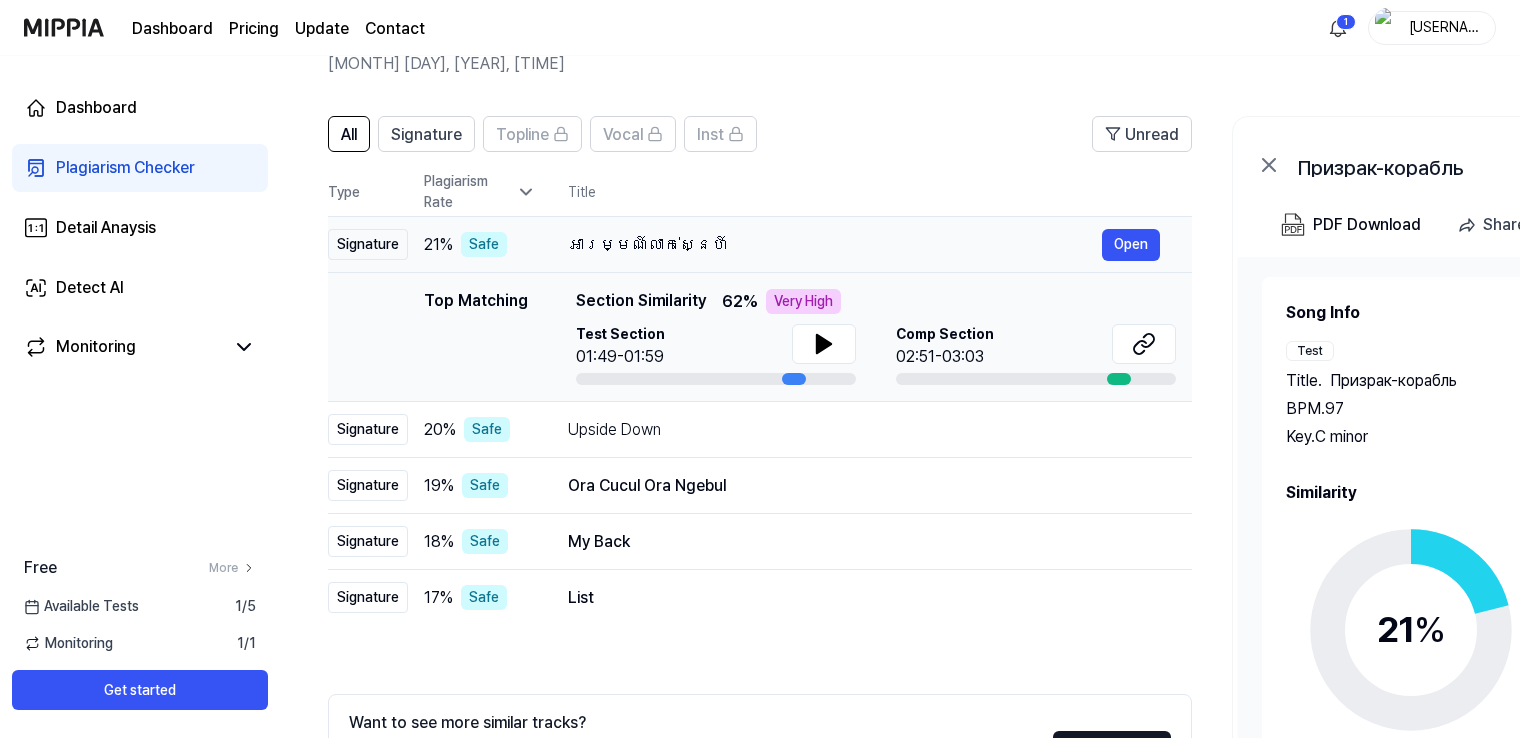 drag, startPoint x: 509, startPoint y: 242, endPoint x: 640, endPoint y: 242, distance: 131 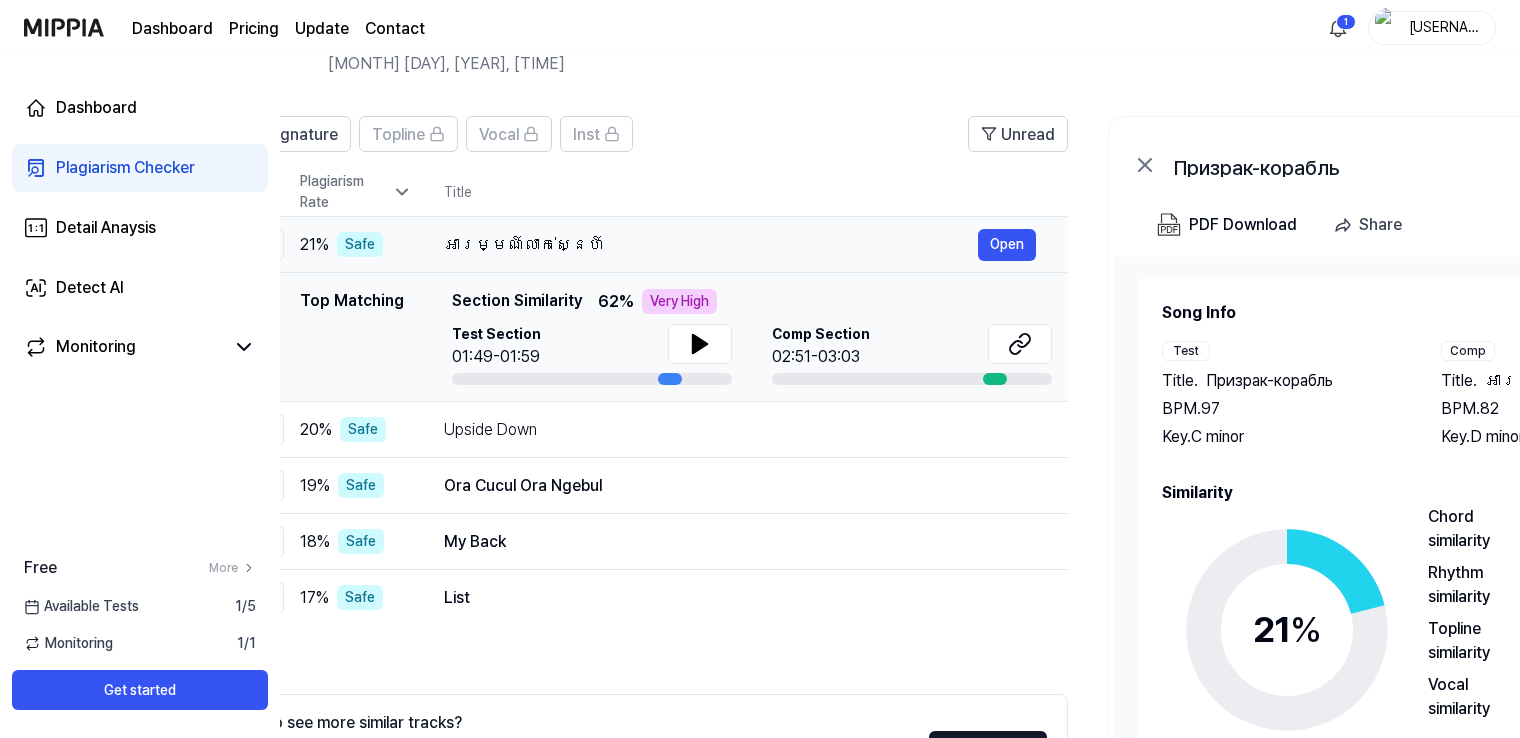 drag, startPoint x: 640, startPoint y: 242, endPoint x: 512, endPoint y: 246, distance: 128.06248 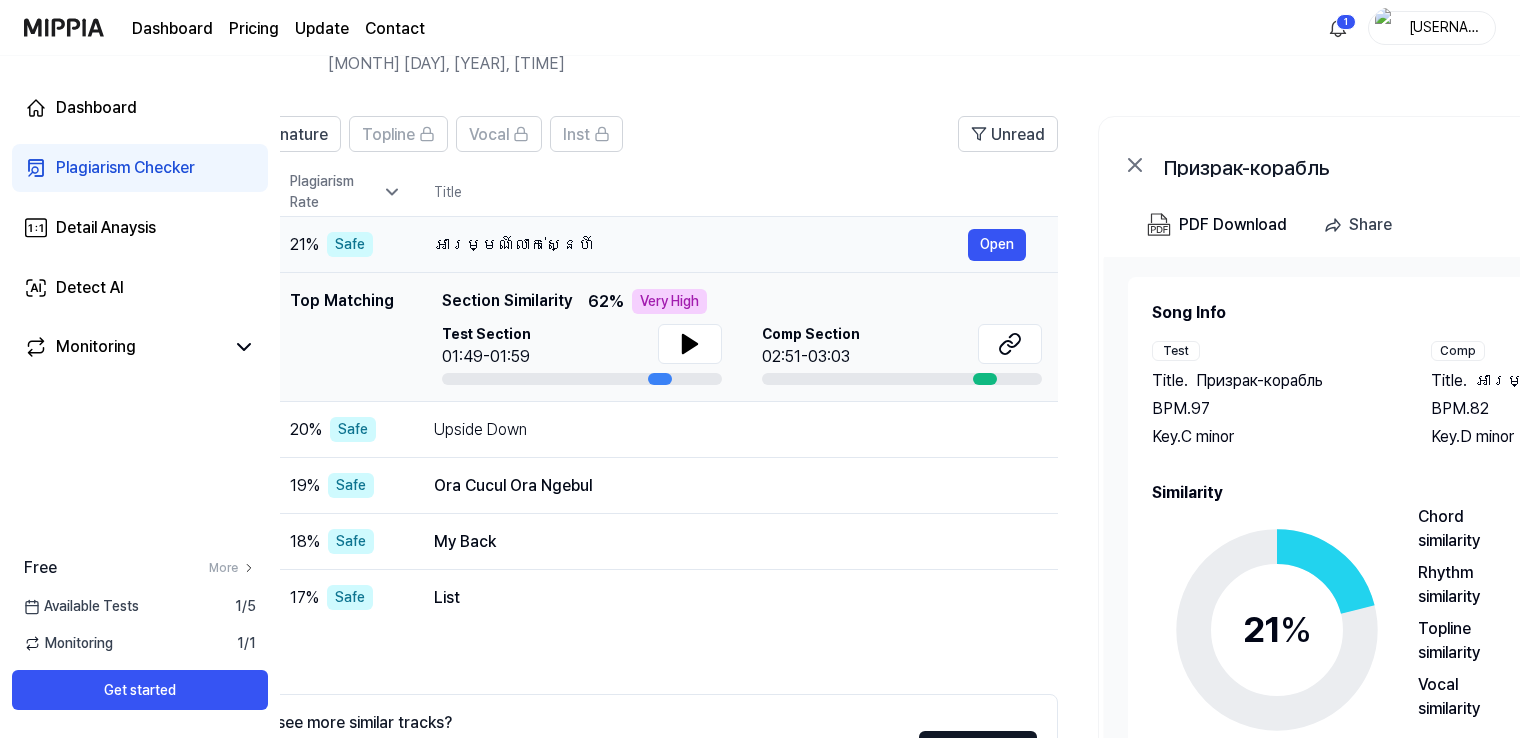 scroll, scrollTop: 0, scrollLeft: 0, axis: both 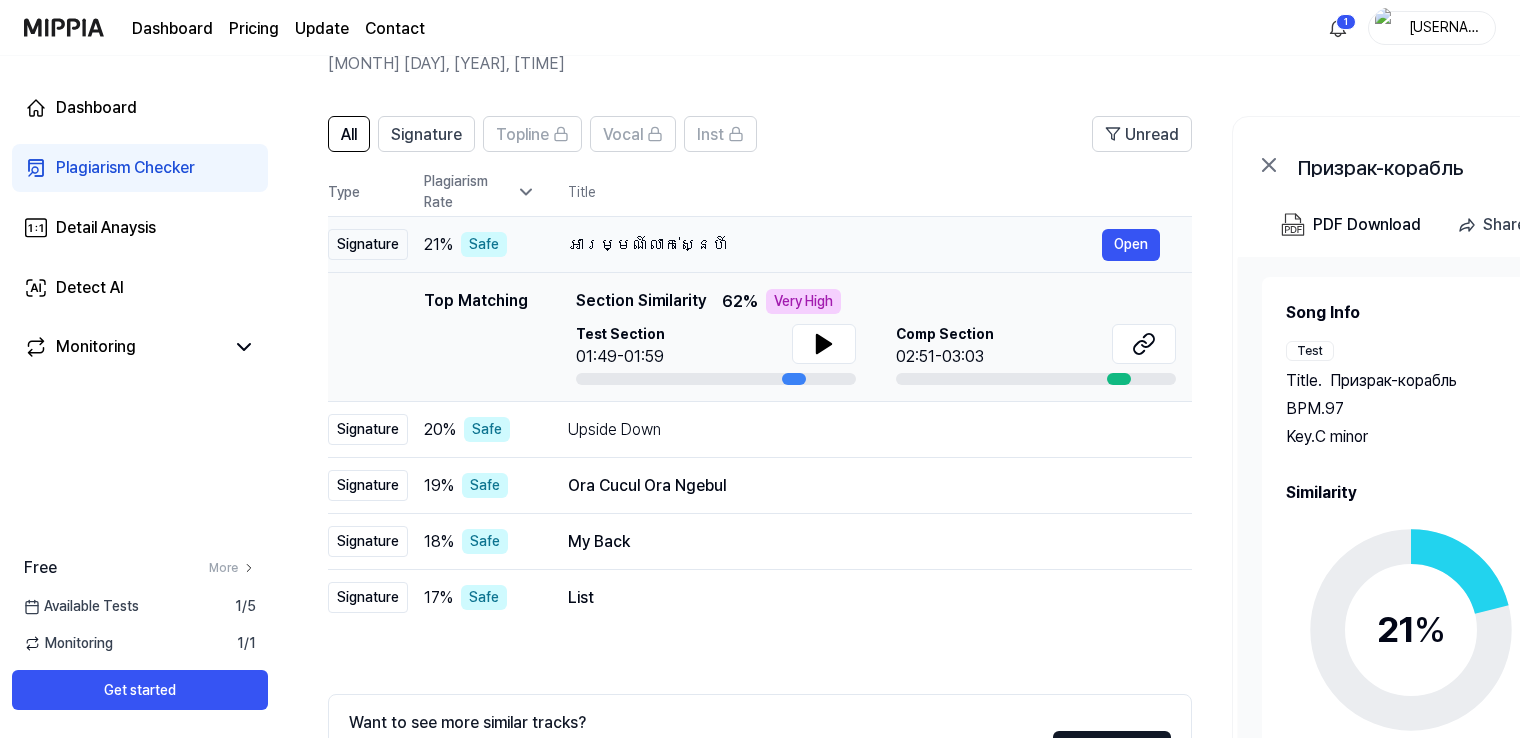 drag, startPoint x: 463, startPoint y: 242, endPoint x: 667, endPoint y: 246, distance: 204.03922 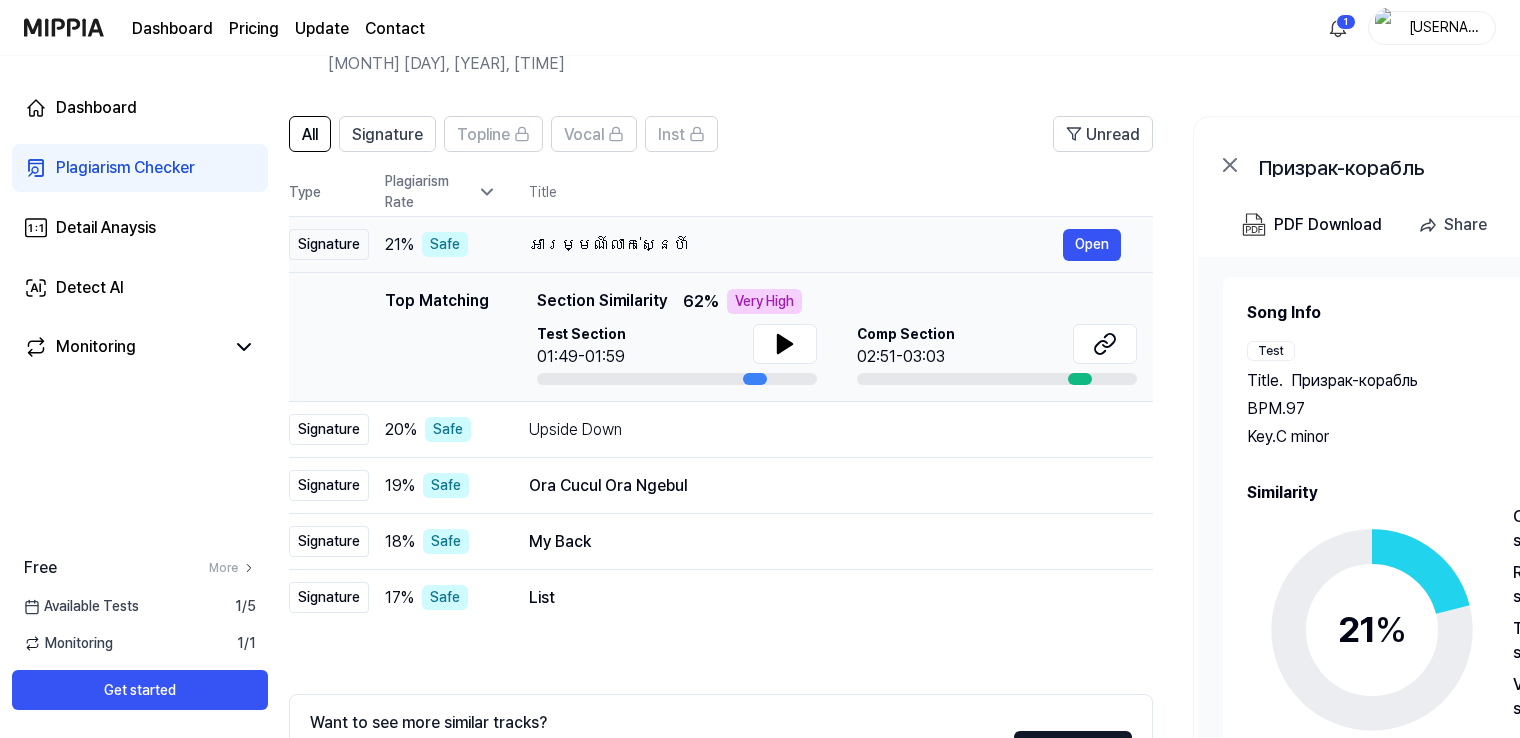 scroll, scrollTop: 0, scrollLeft: 31, axis: horizontal 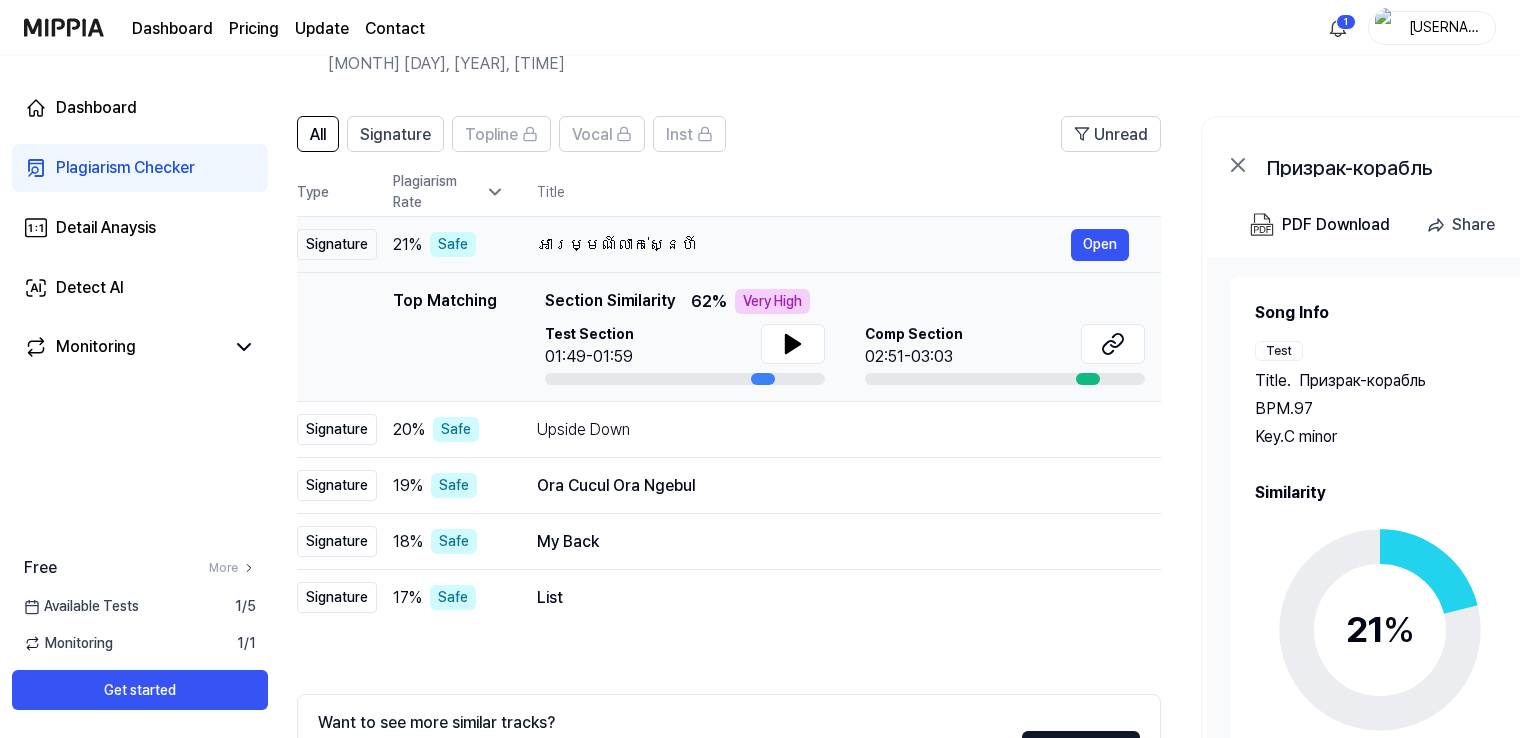 drag, startPoint x: 688, startPoint y: 244, endPoint x: 657, endPoint y: 248, distance: 31.257 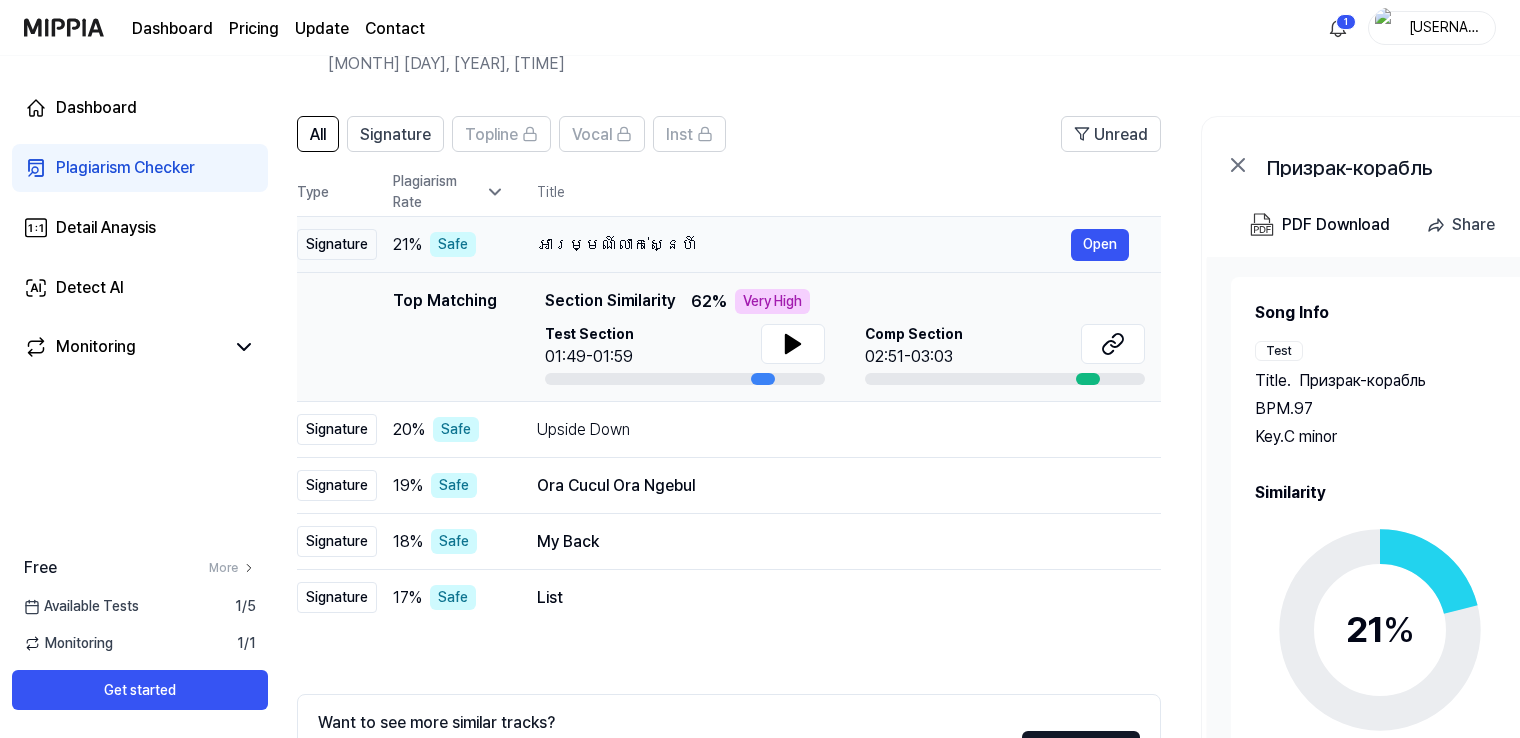 scroll, scrollTop: 0, scrollLeft: 0, axis: both 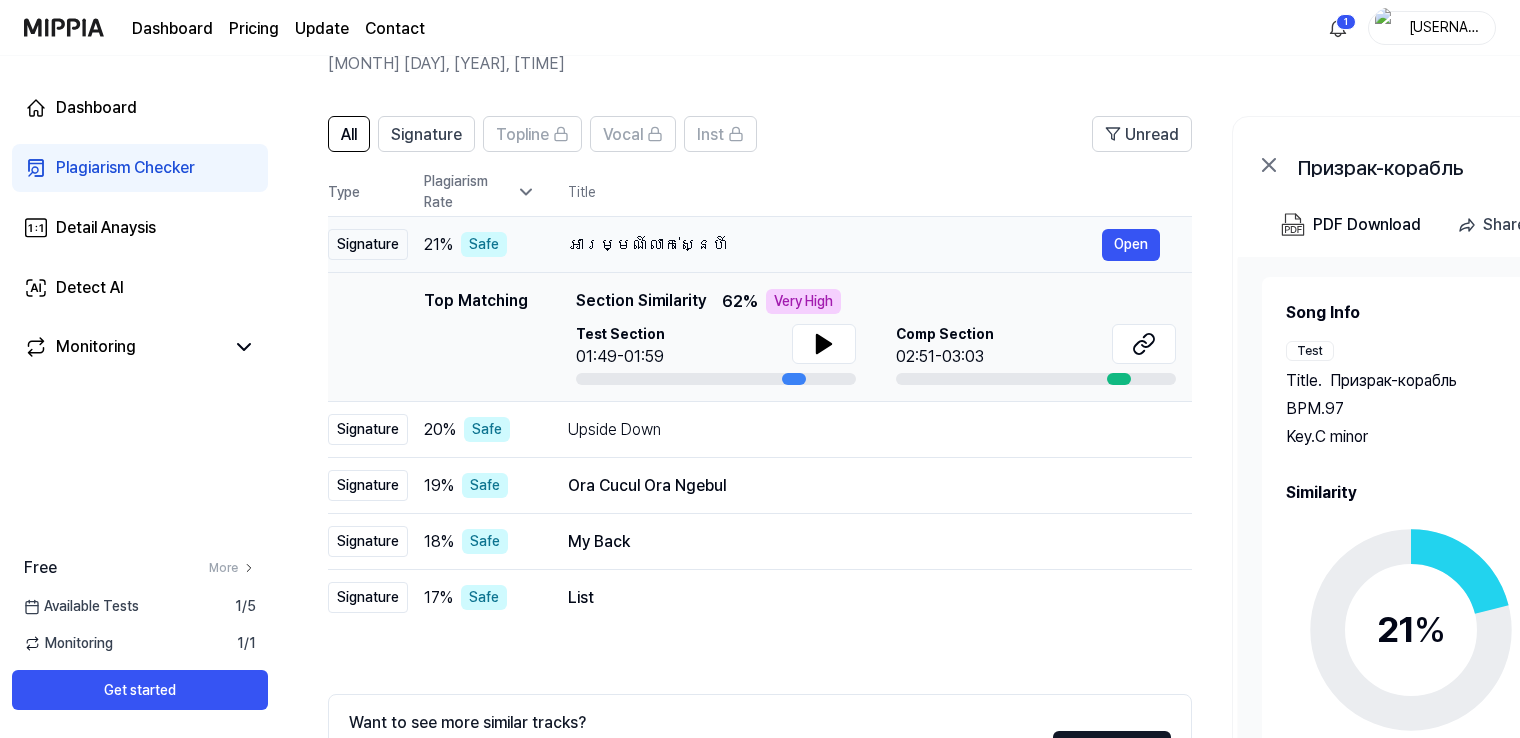 drag, startPoint x: 543, startPoint y: 241, endPoint x: 684, endPoint y: 257, distance: 141.90489 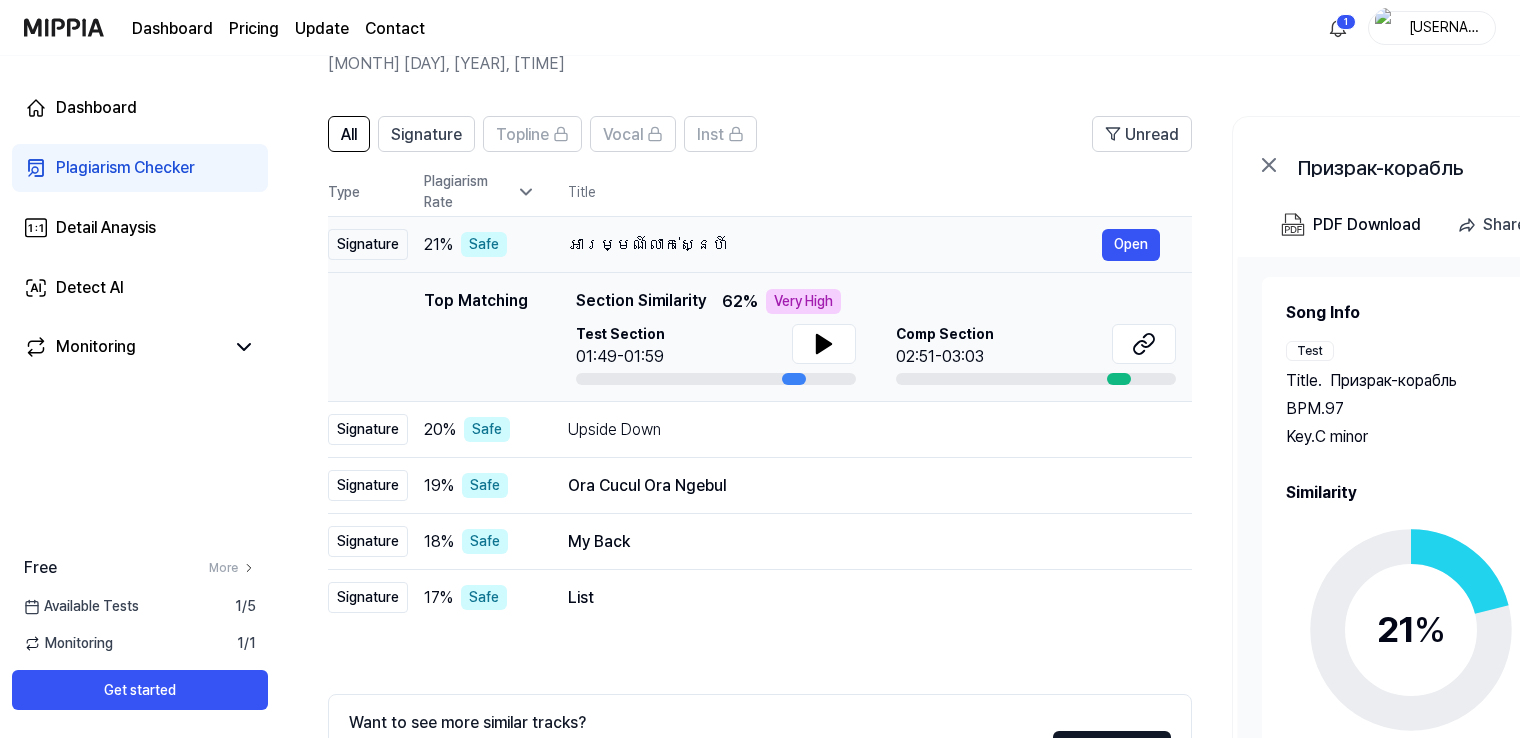 scroll, scrollTop: 0, scrollLeft: 24, axis: horizontal 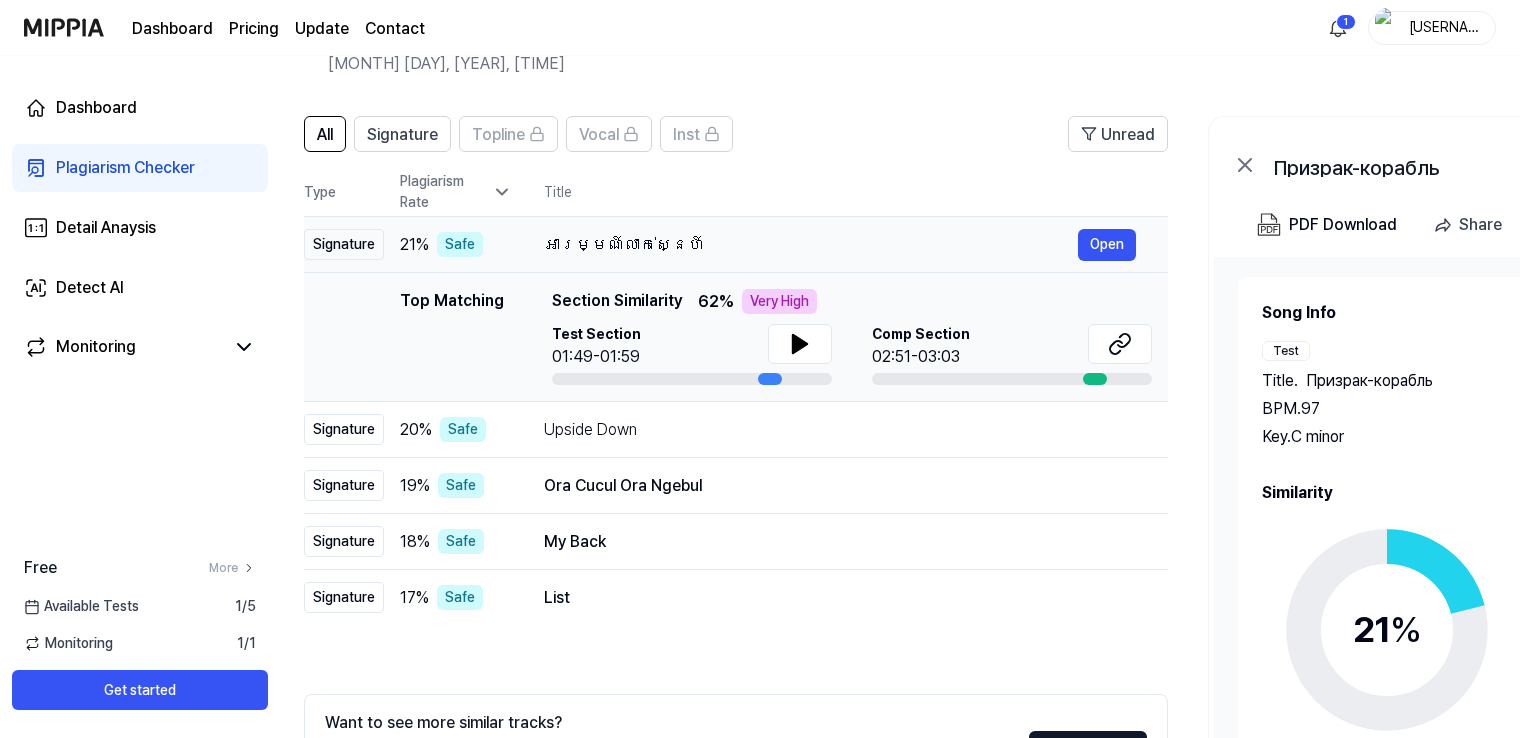 drag, startPoint x: 689, startPoint y: 246, endPoint x: 664, endPoint y: 242, distance: 25.317978 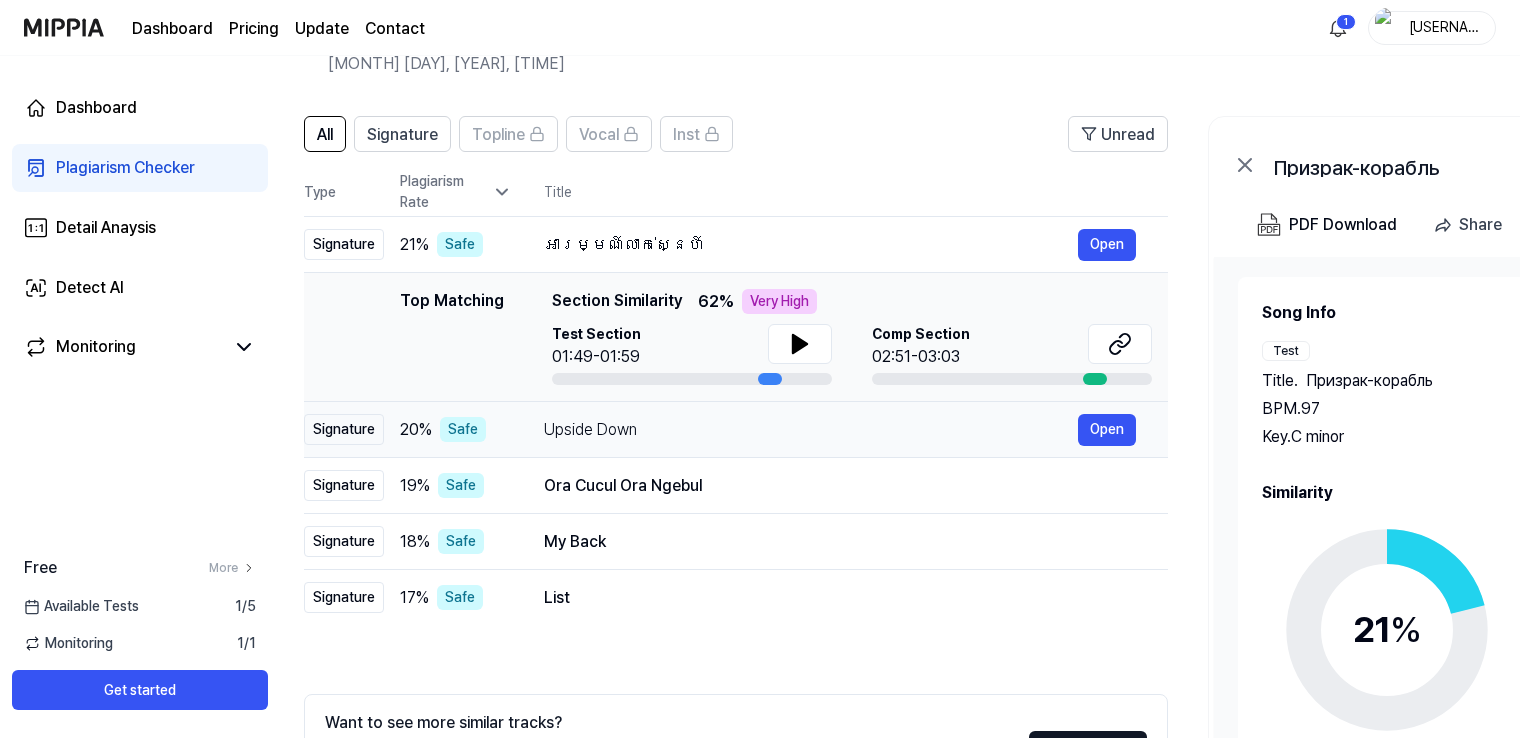 scroll, scrollTop: 0, scrollLeft: 0, axis: both 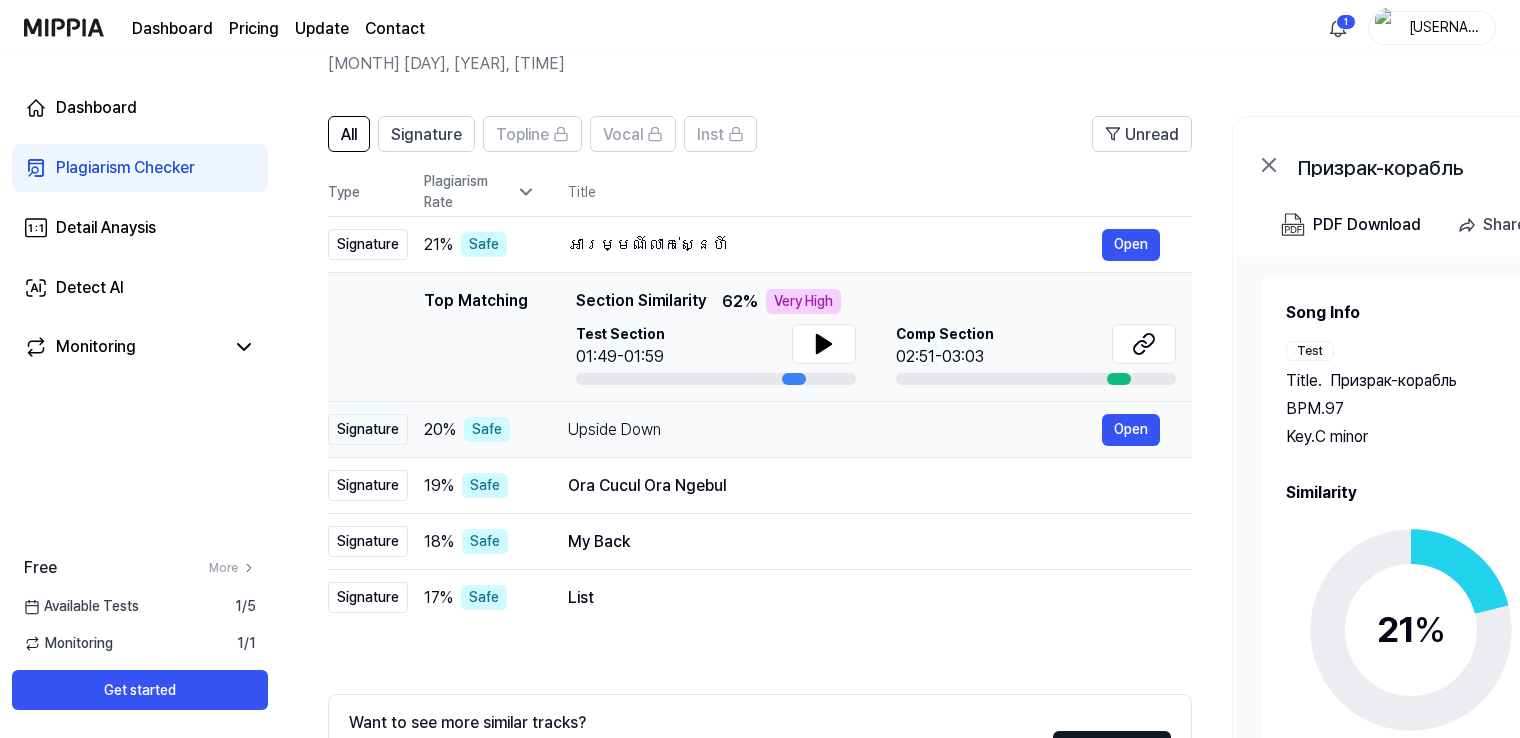 drag, startPoint x: 552, startPoint y: 427, endPoint x: 715, endPoint y: 426, distance: 163.00307 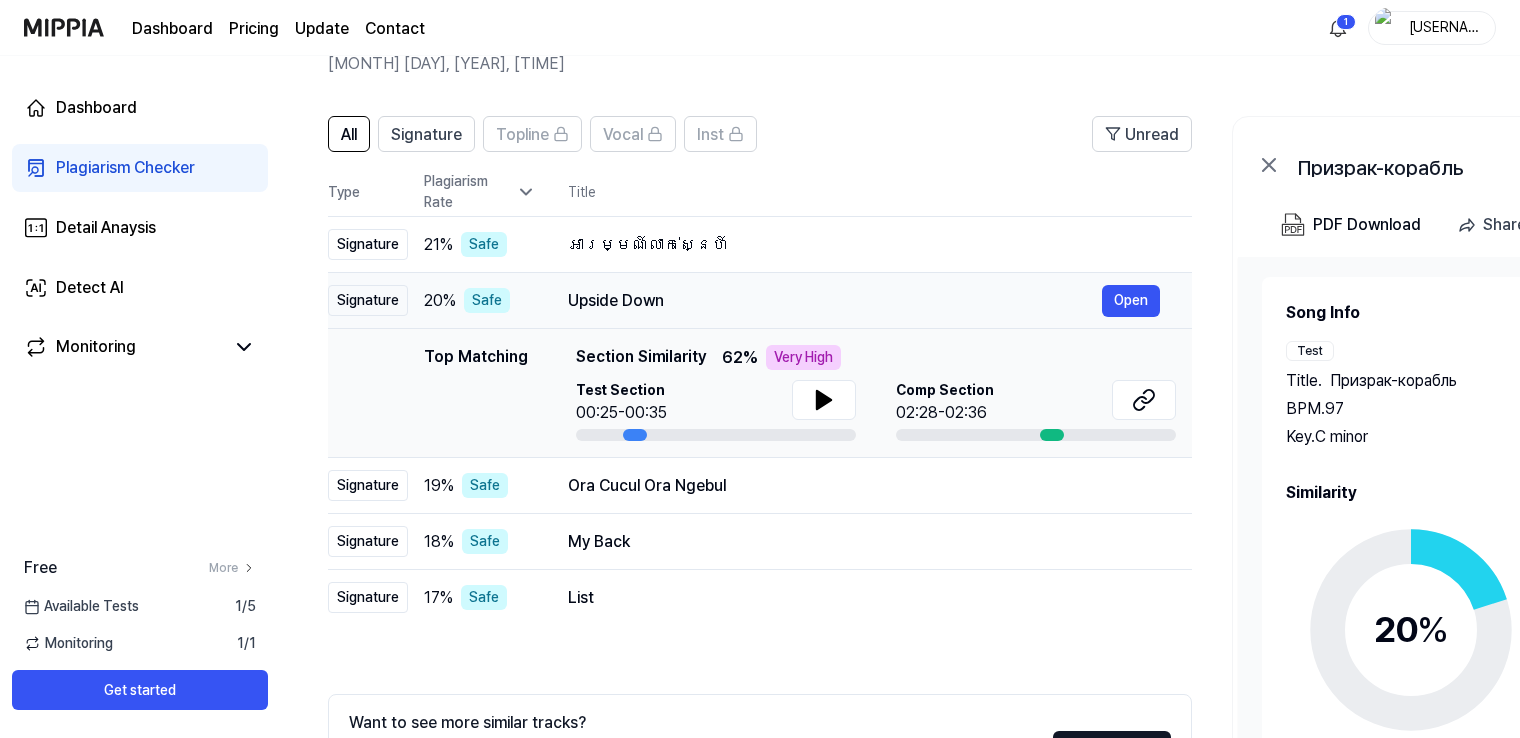 drag, startPoint x: 572, startPoint y: 296, endPoint x: 695, endPoint y: 299, distance: 123.03658 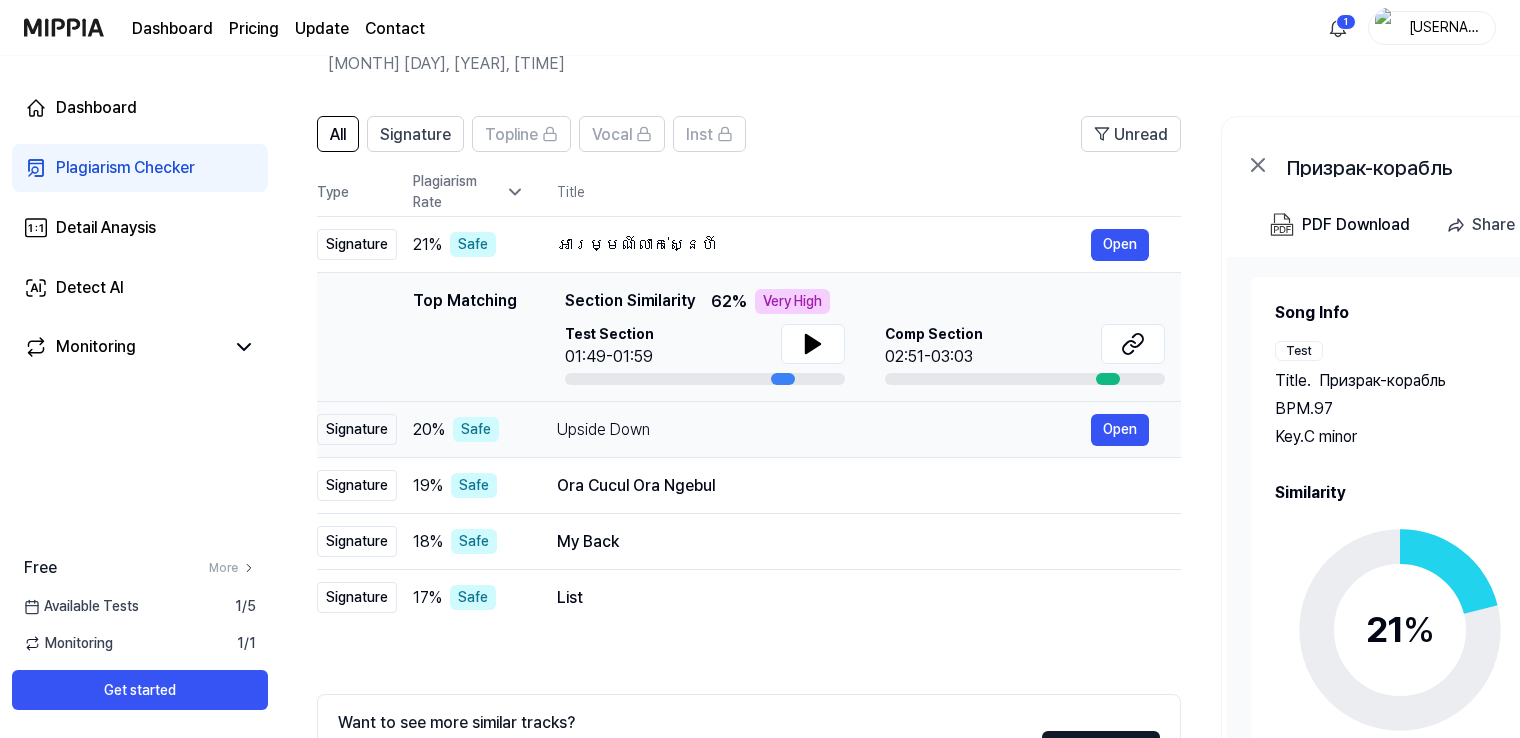 scroll, scrollTop: 0, scrollLeft: 39, axis: horizontal 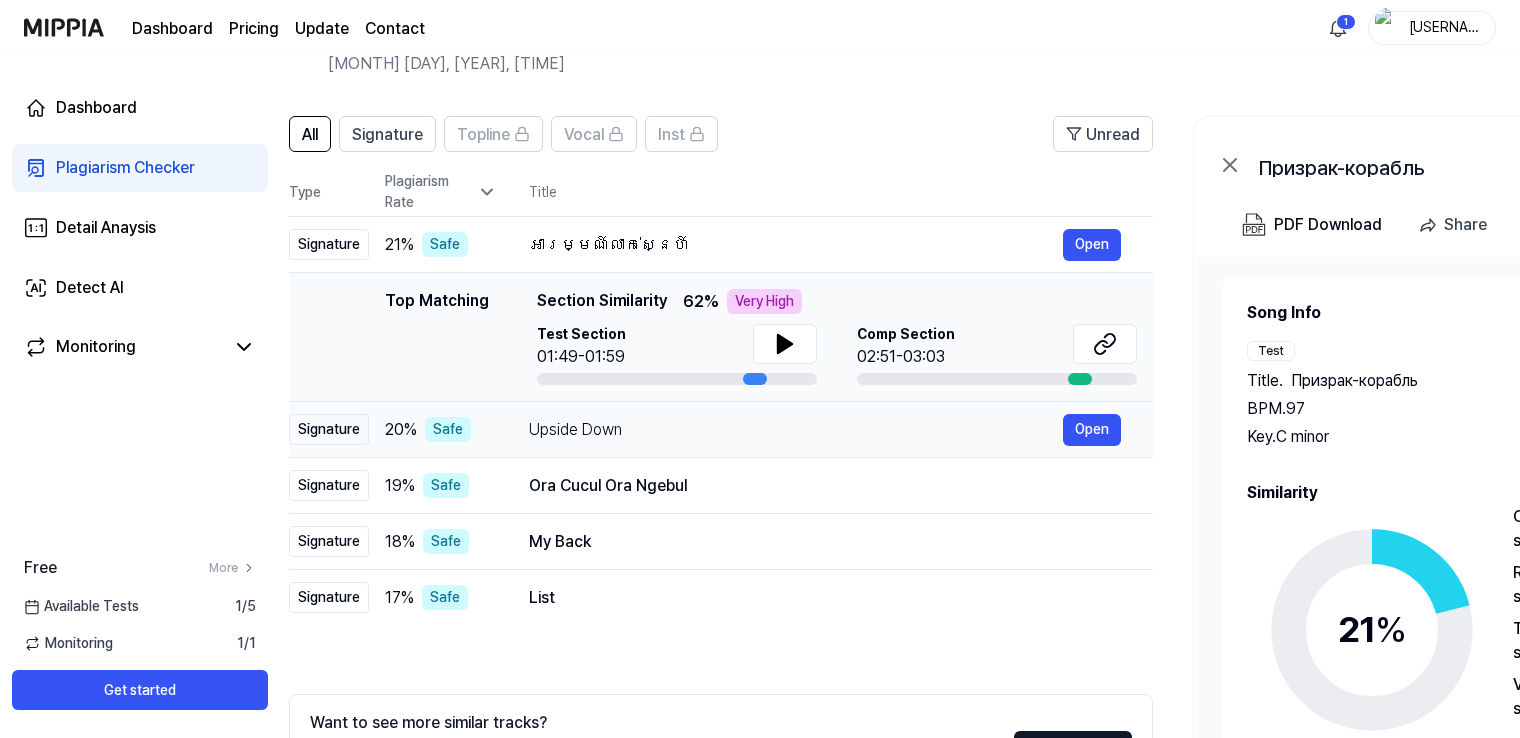 drag, startPoint x: 646, startPoint y: 427, endPoint x: 609, endPoint y: 423, distance: 37.215588 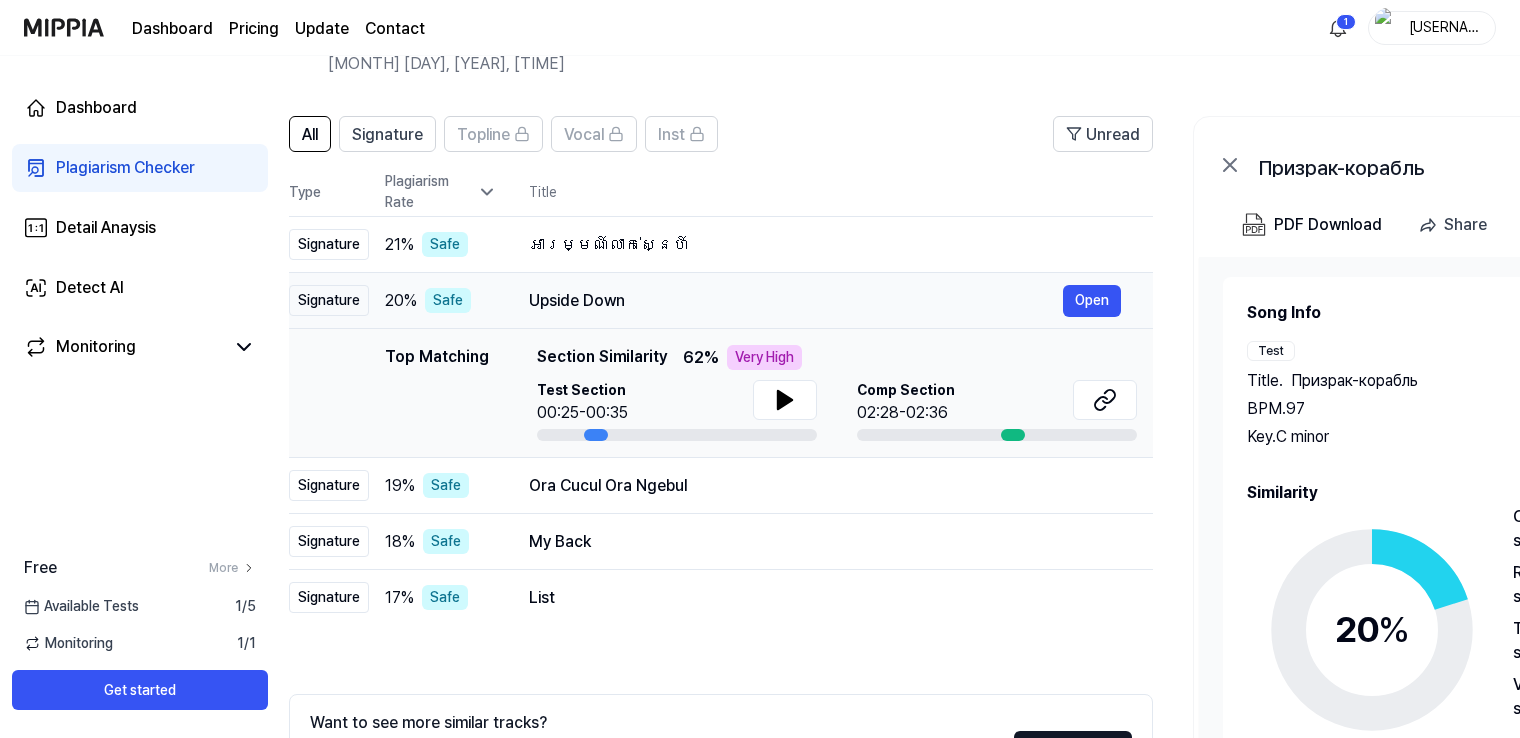 scroll, scrollTop: 0, scrollLeft: 0, axis: both 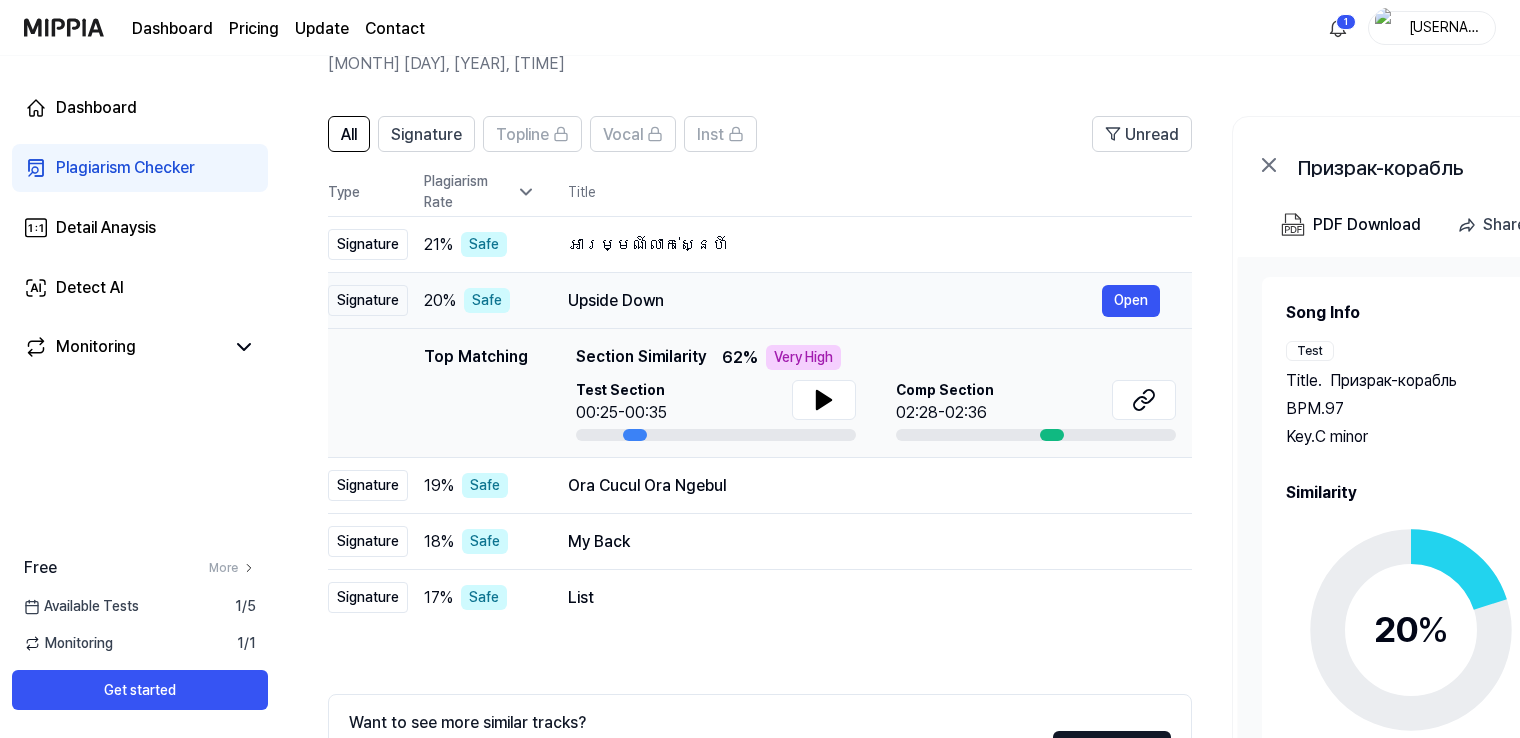 drag, startPoint x: 565, startPoint y: 302, endPoint x: 622, endPoint y: 310, distance: 57.558666 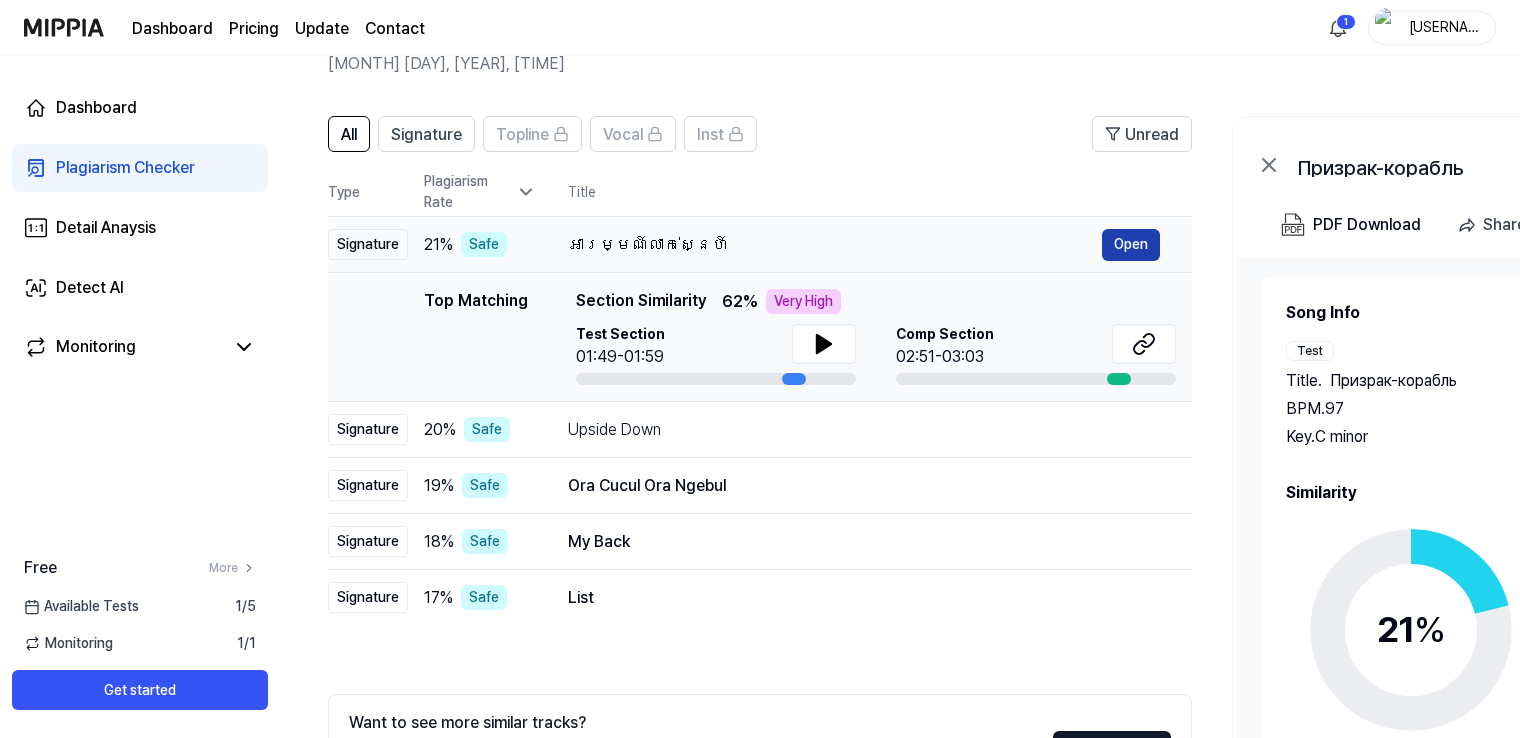 click on "Open" at bounding box center [1131, 245] 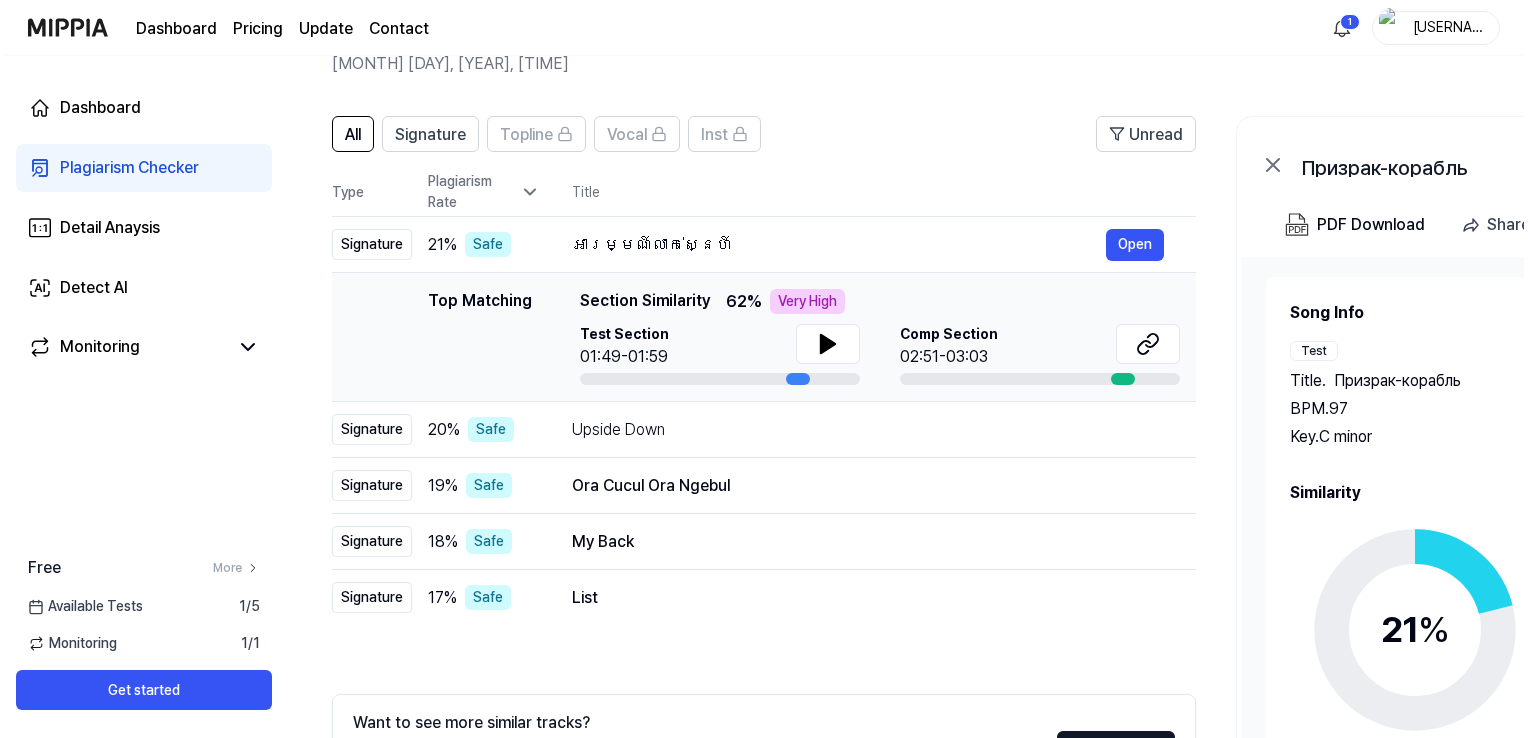 scroll, scrollTop: 0, scrollLeft: 0, axis: both 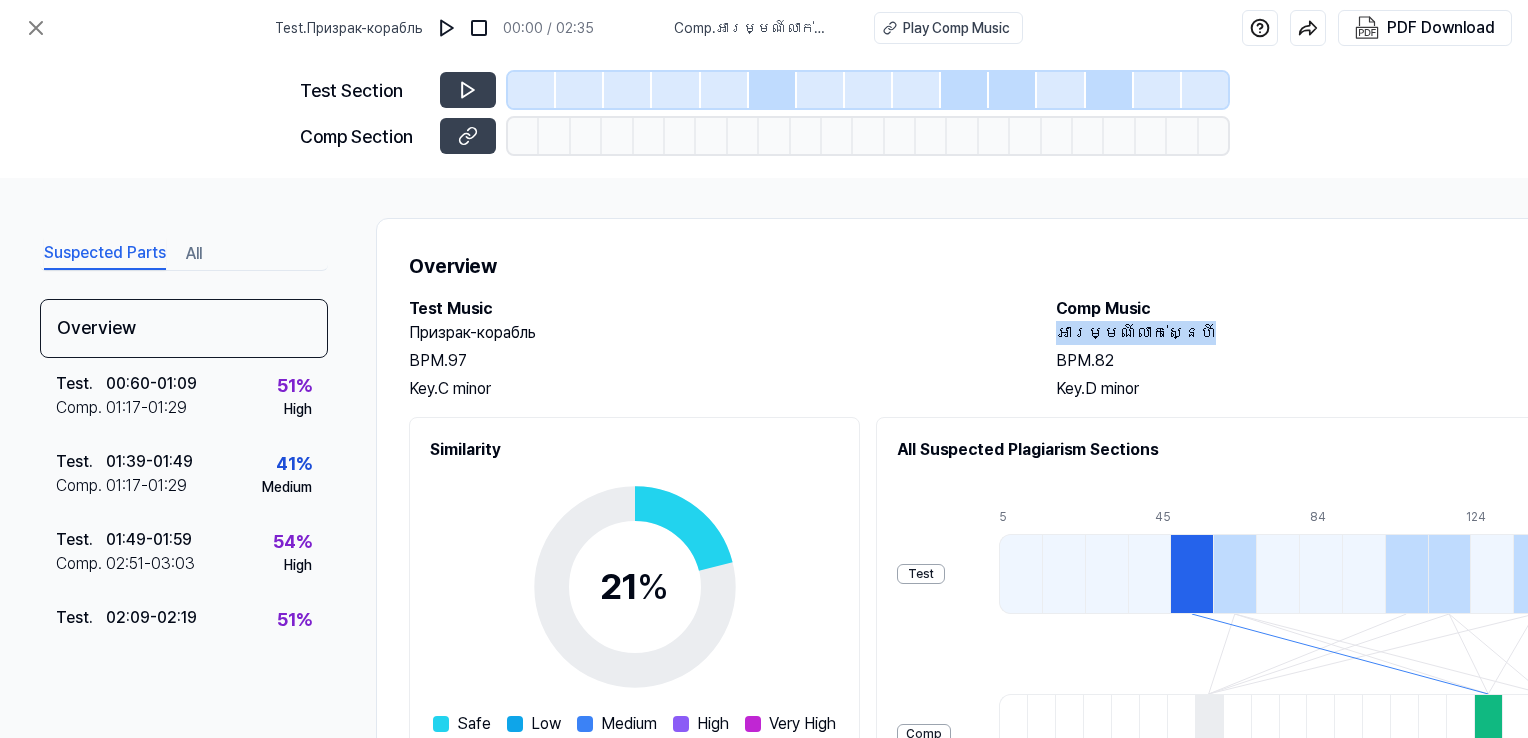 drag, startPoint x: 1181, startPoint y: 330, endPoint x: 1055, endPoint y: 334, distance: 126.06348 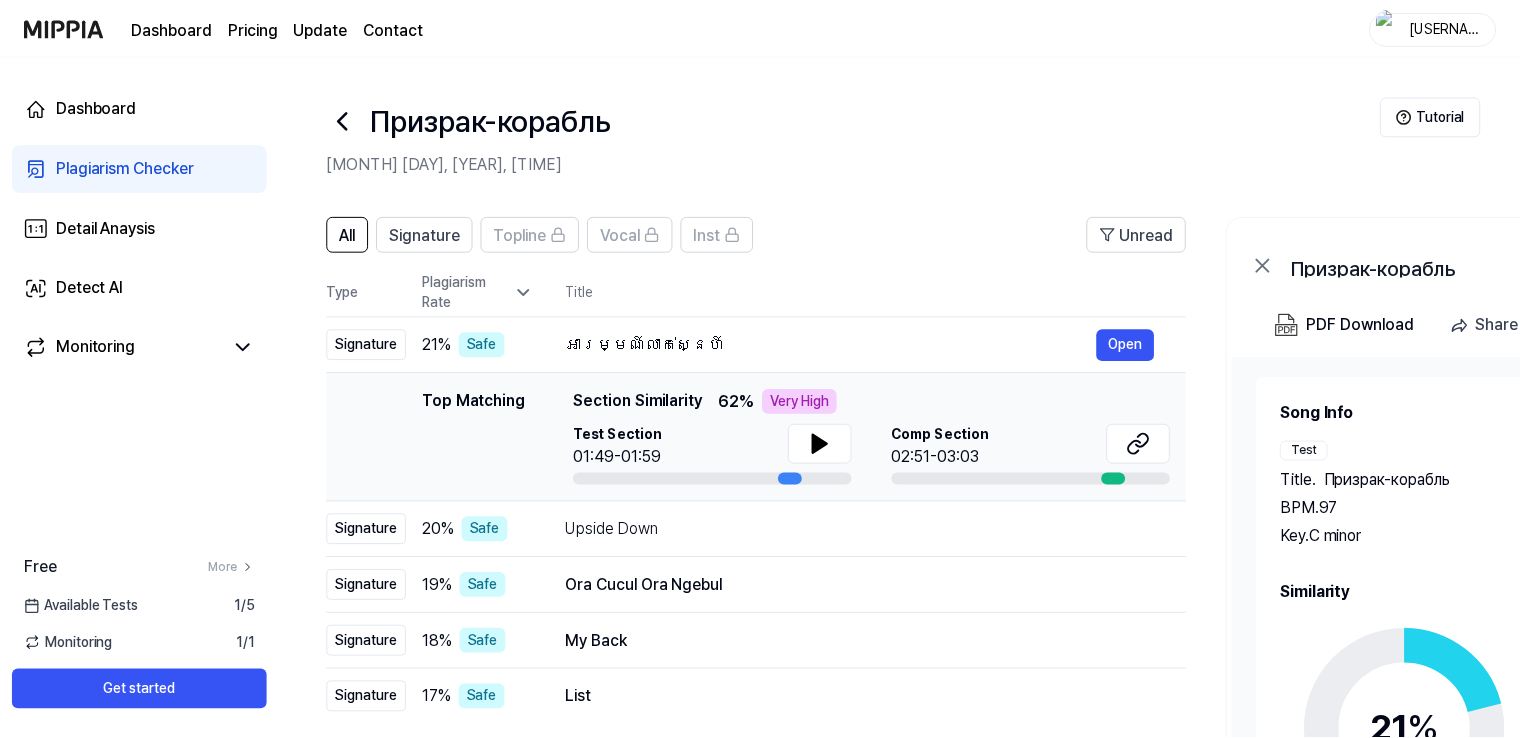 scroll, scrollTop: 100, scrollLeft: 0, axis: vertical 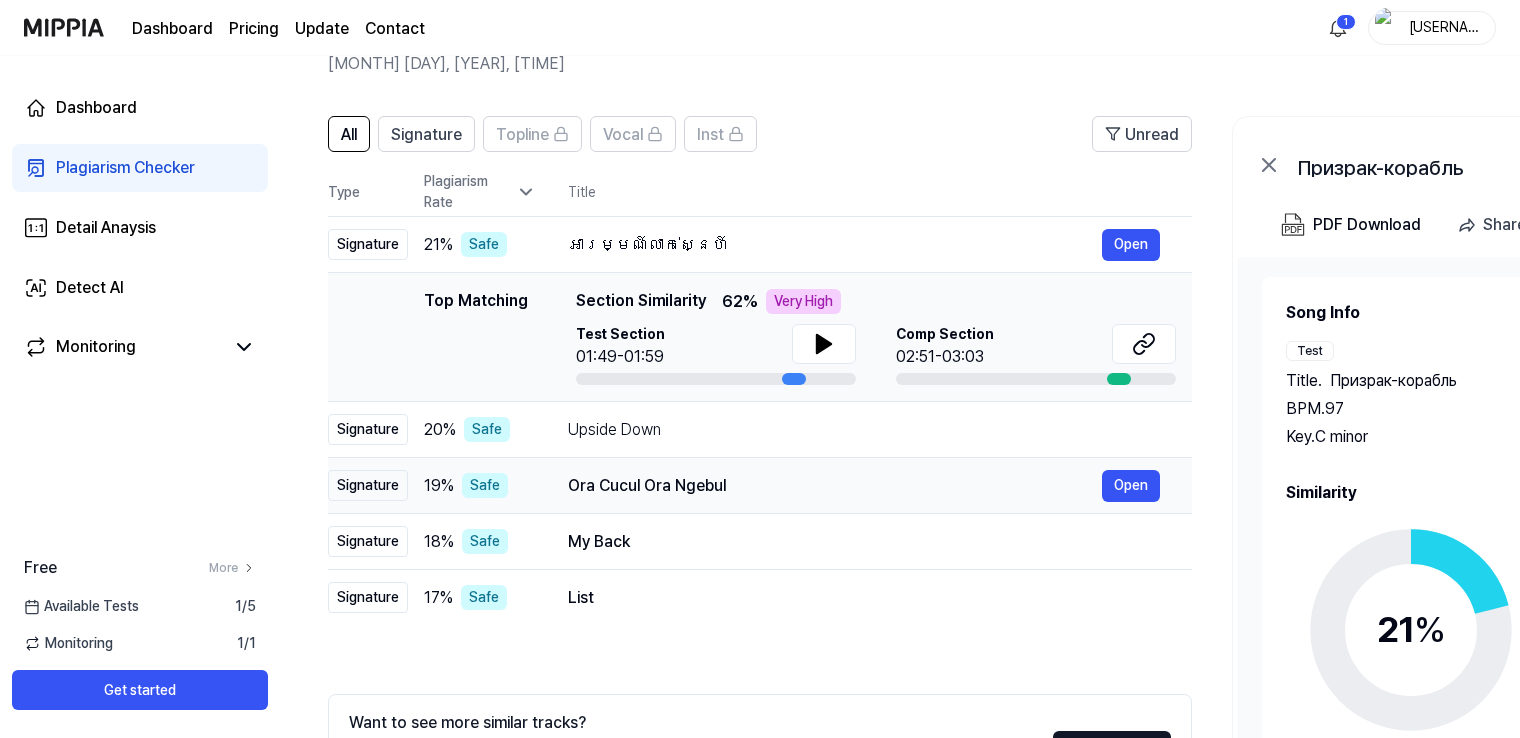 click on "Ora Cucul Ora Ngebul" at bounding box center [835, 486] 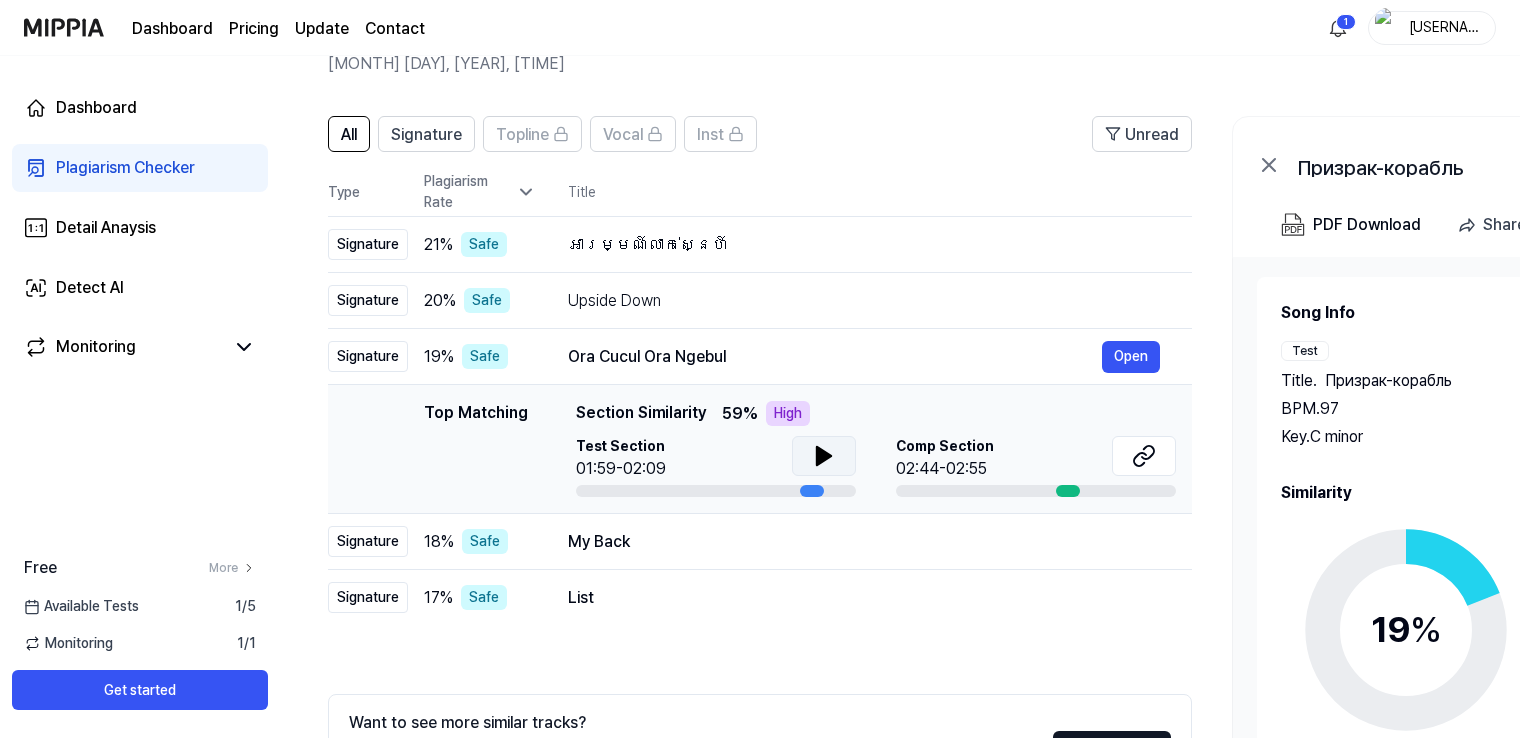 click 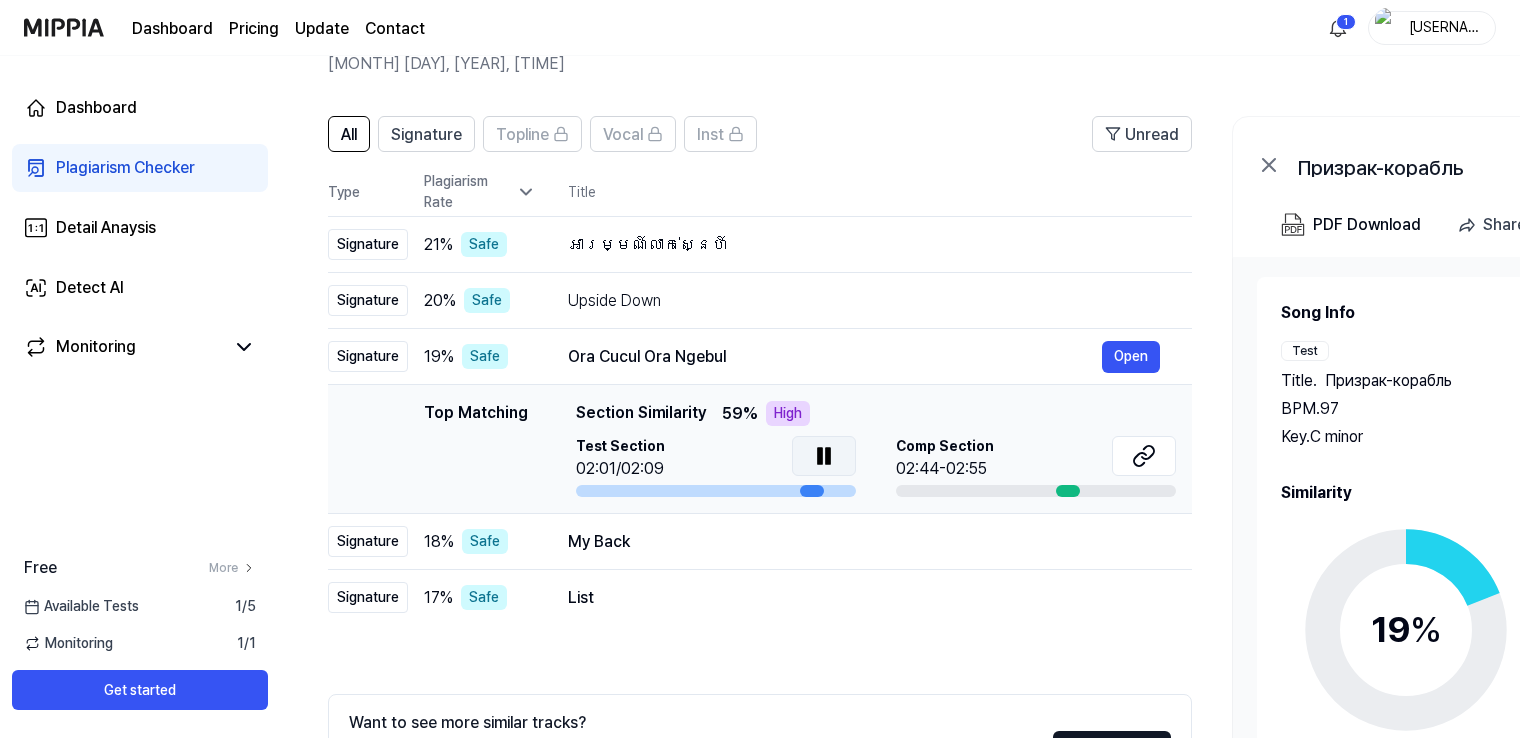 click 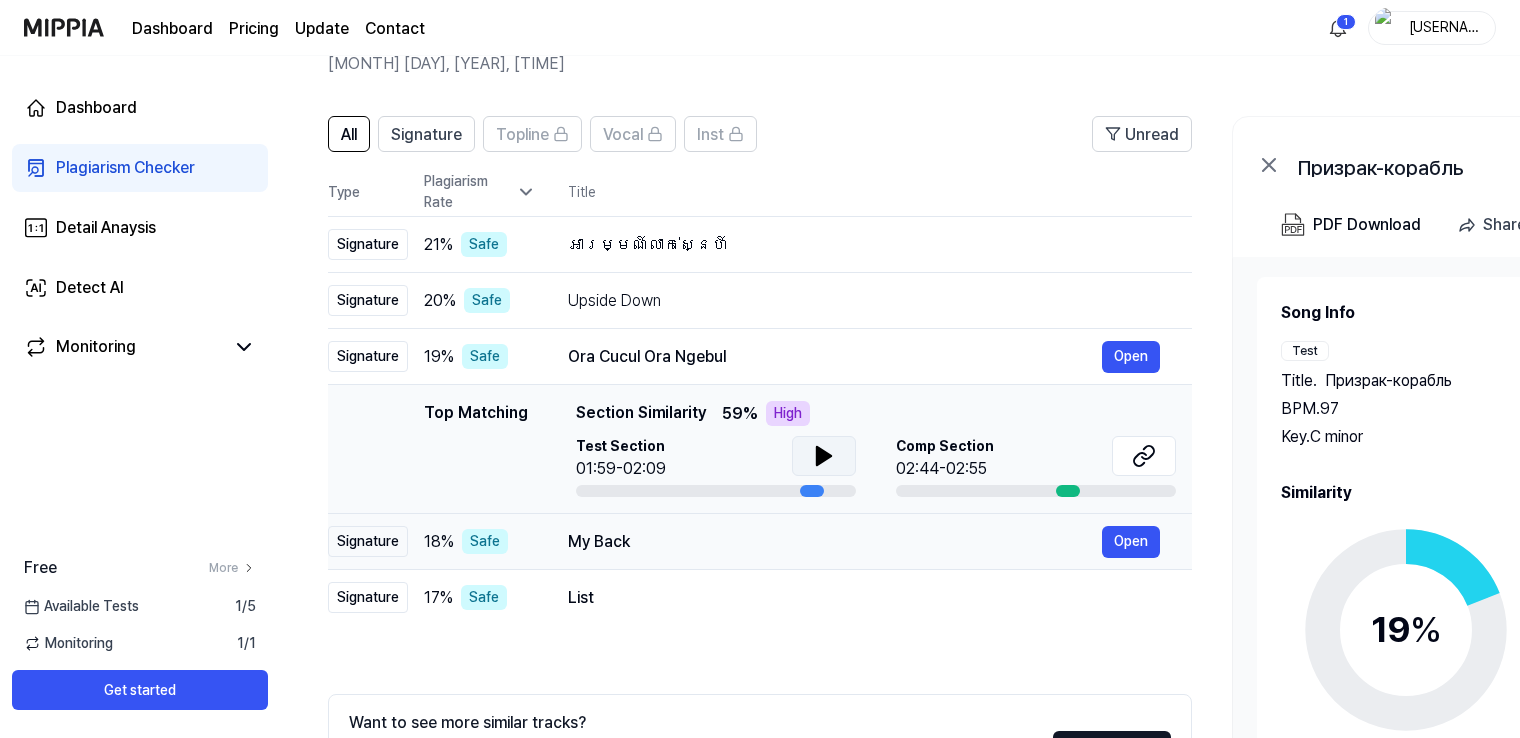 click on "My Back" at bounding box center (835, 542) 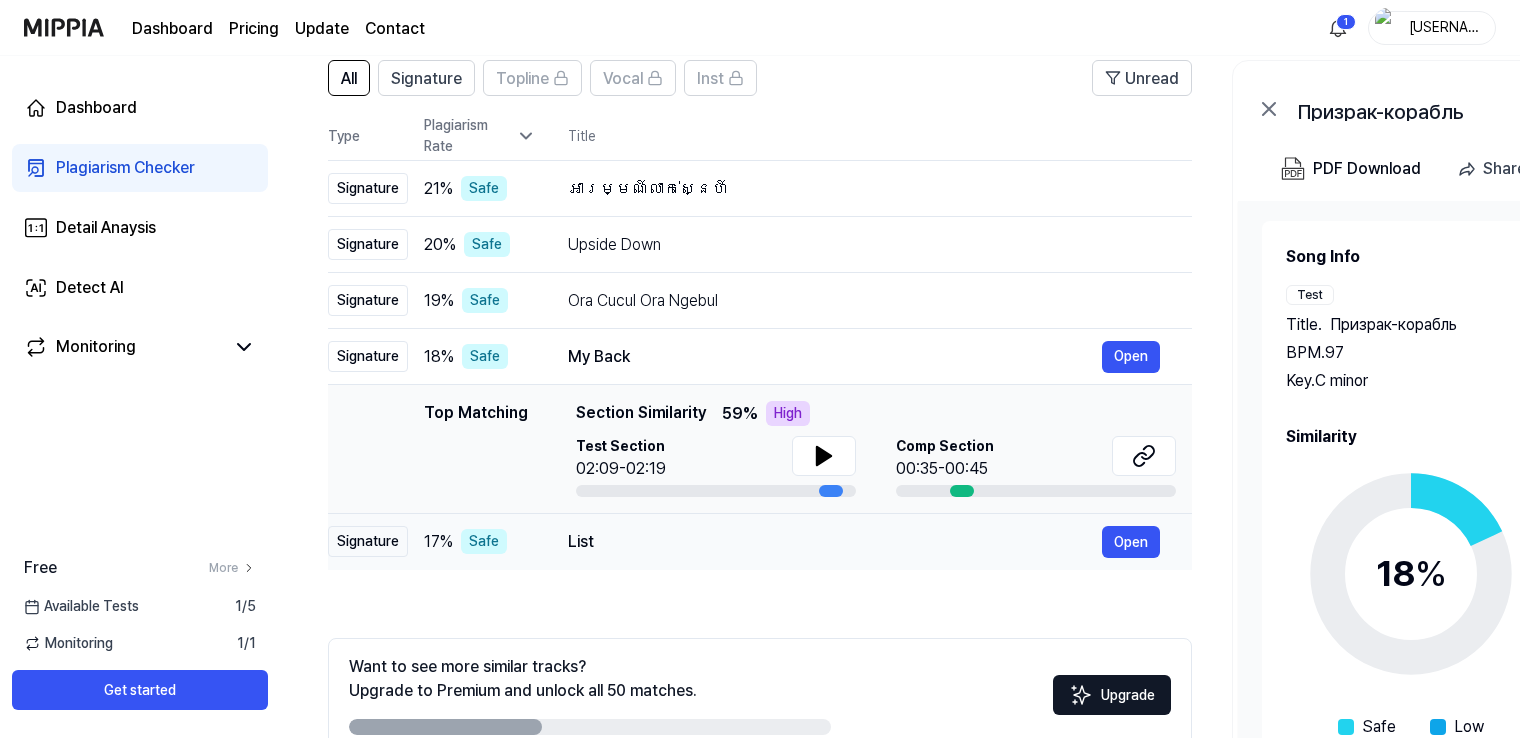 scroll, scrollTop: 200, scrollLeft: 0, axis: vertical 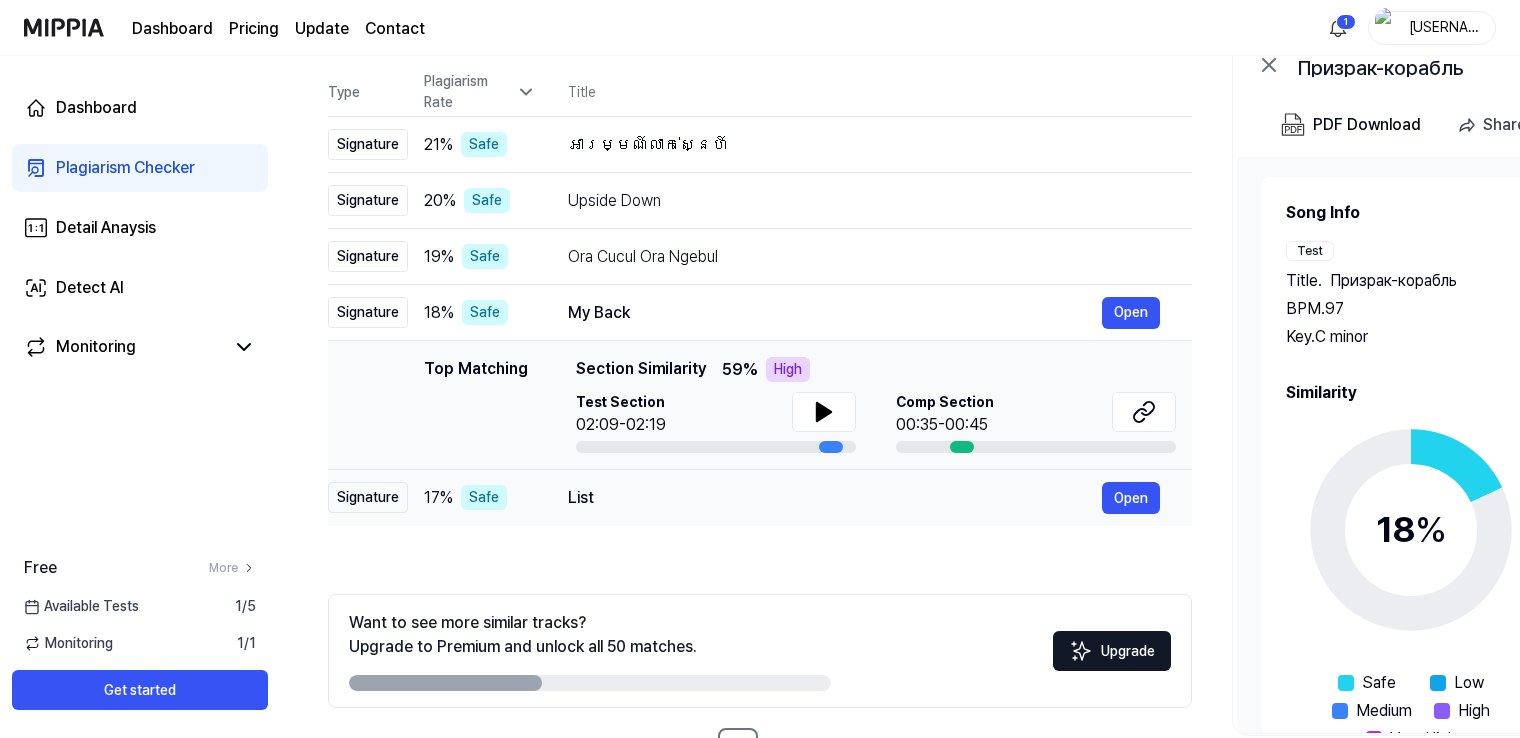 click on "List Open" at bounding box center [864, 498] 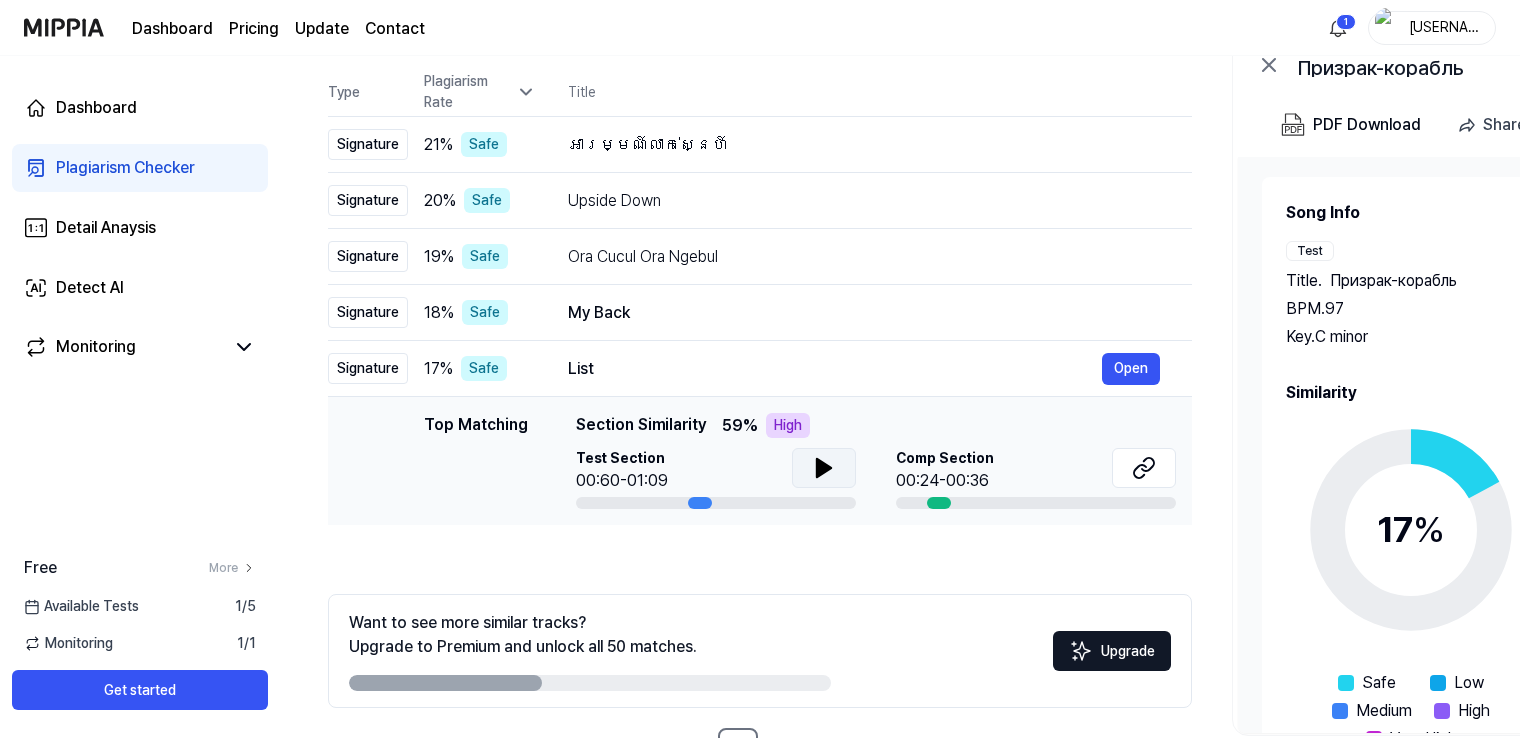 click 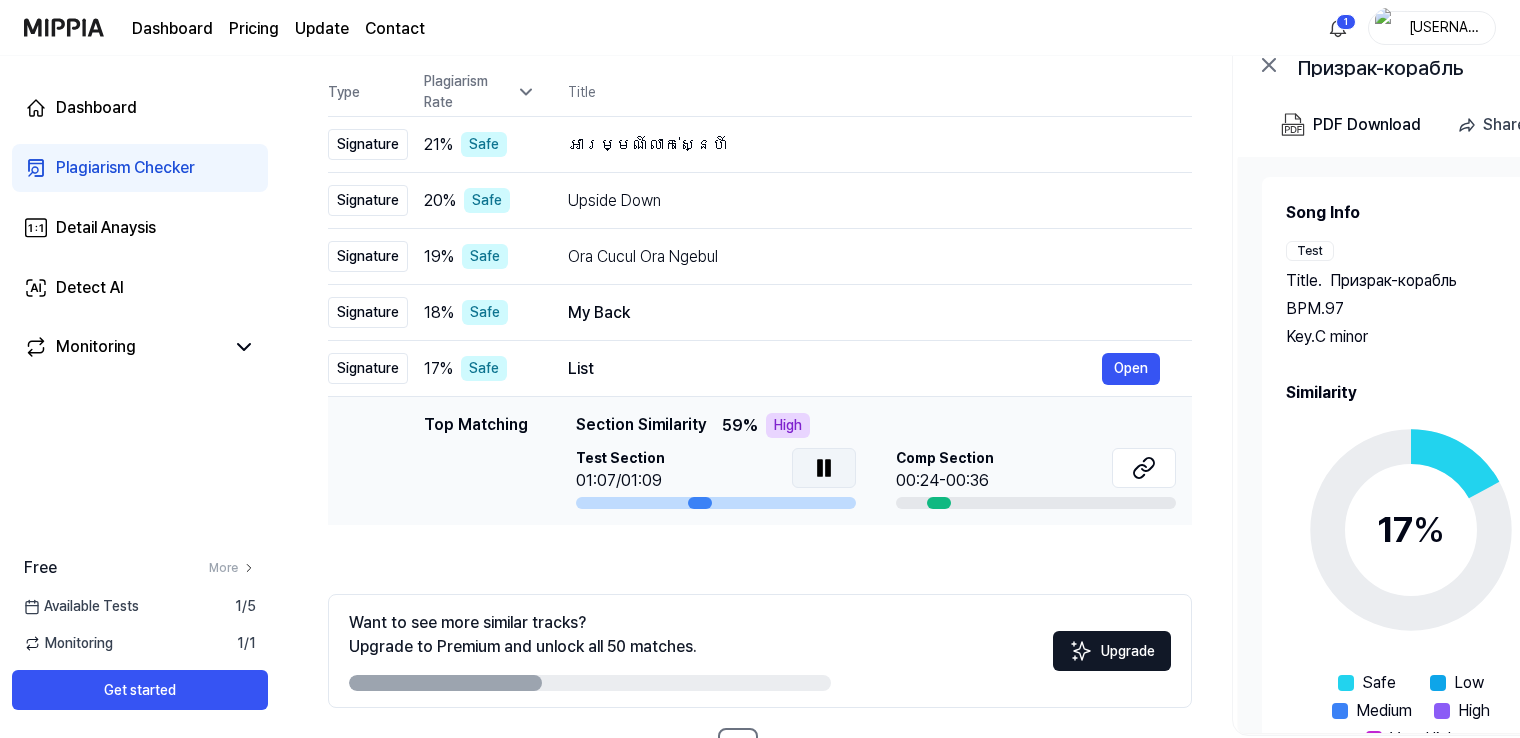 click 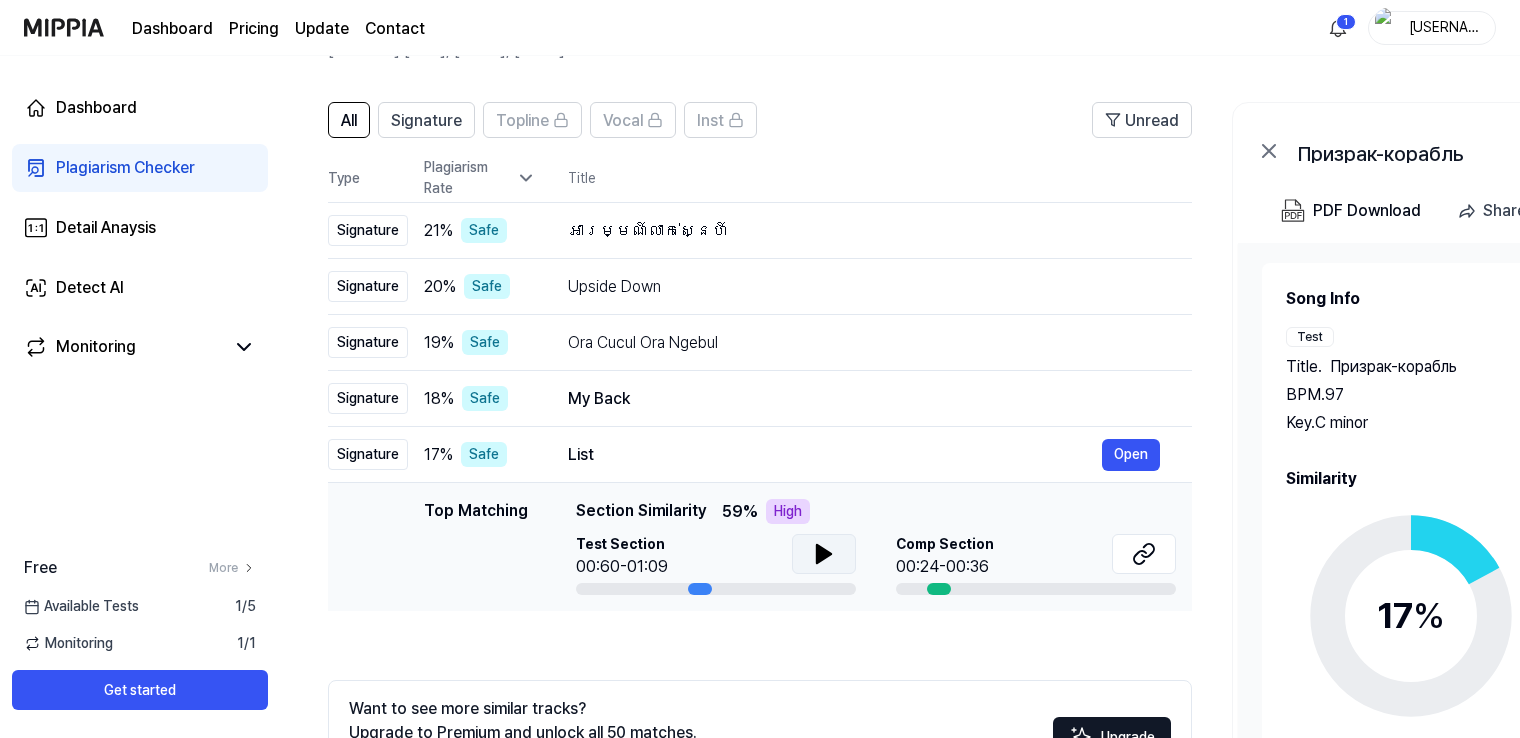 scroll, scrollTop: 269, scrollLeft: 0, axis: vertical 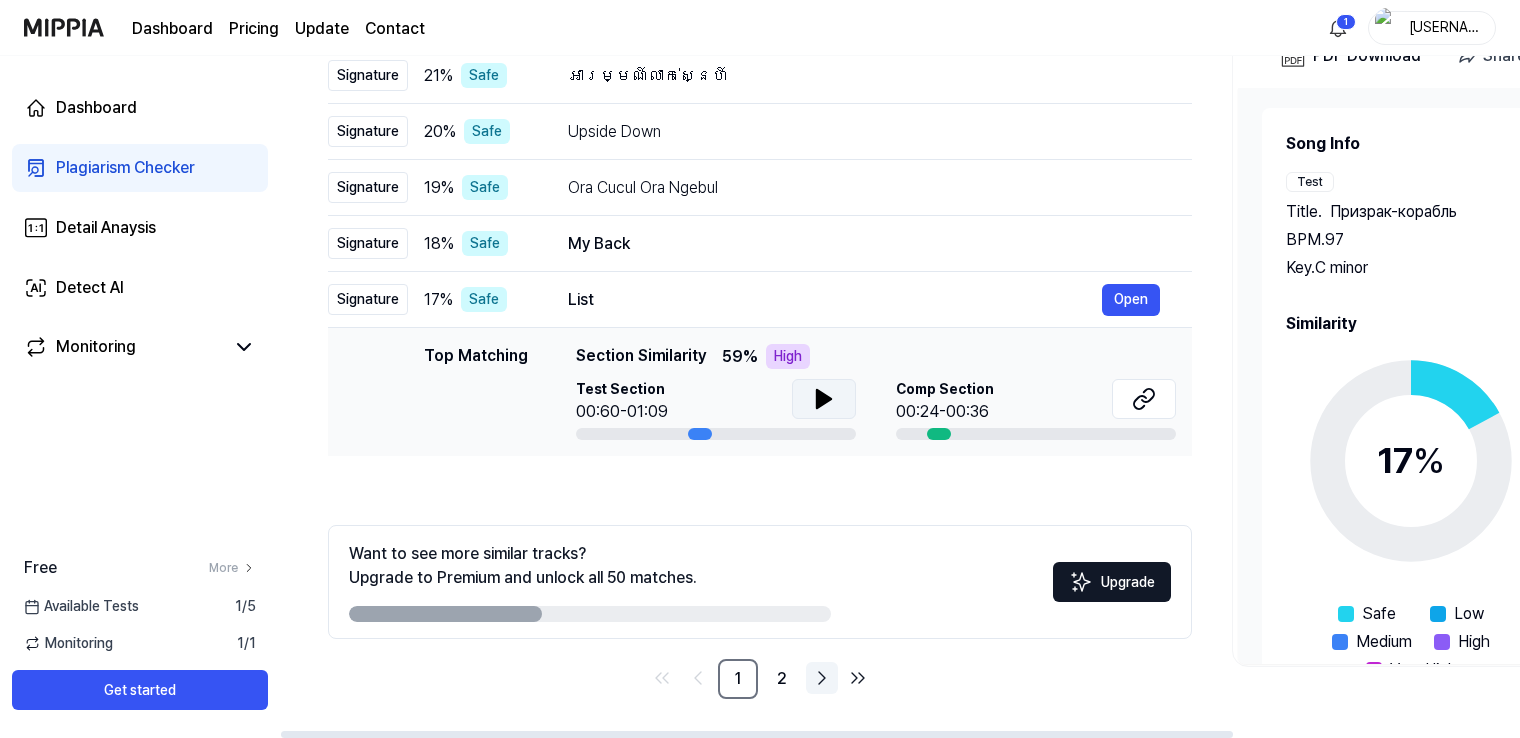 click 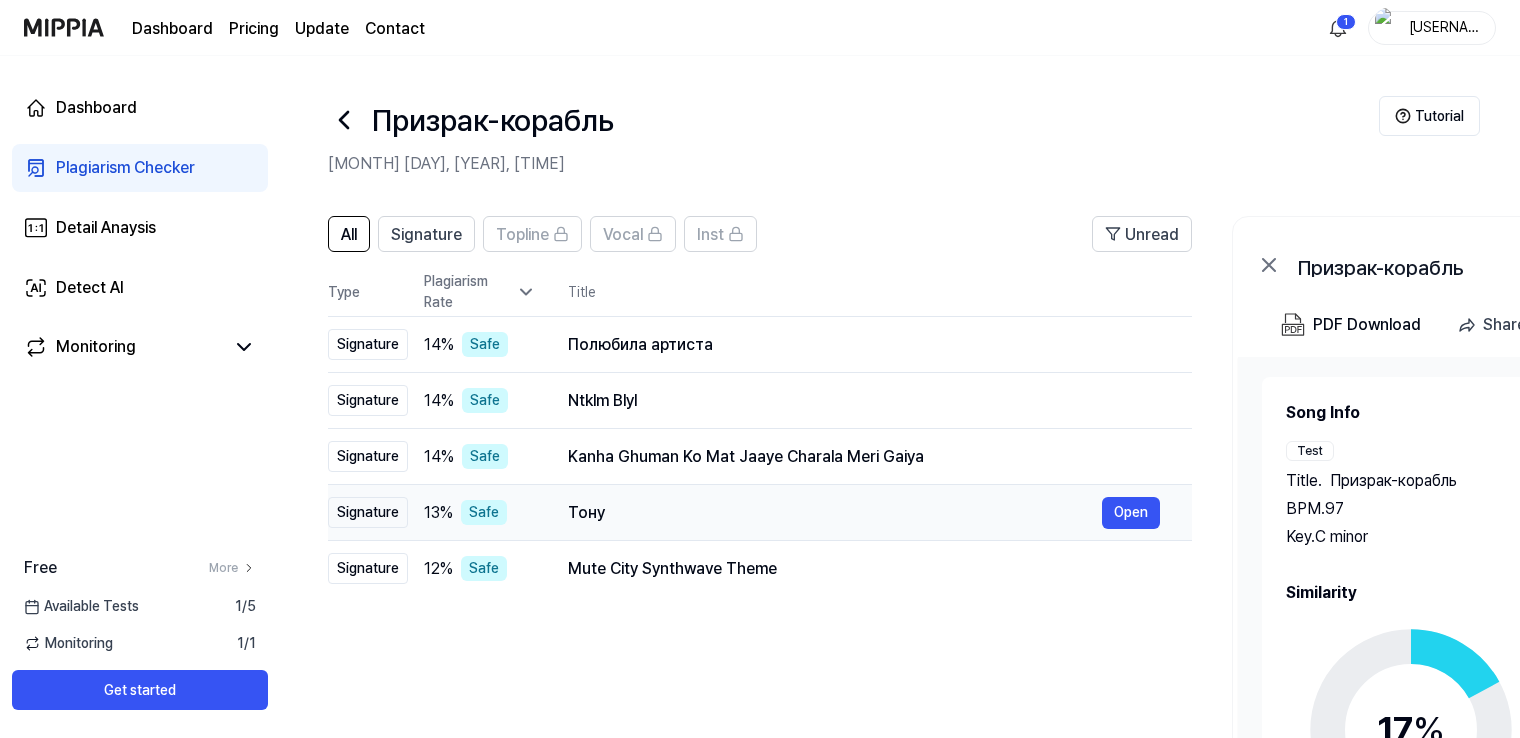 scroll, scrollTop: 0, scrollLeft: 0, axis: both 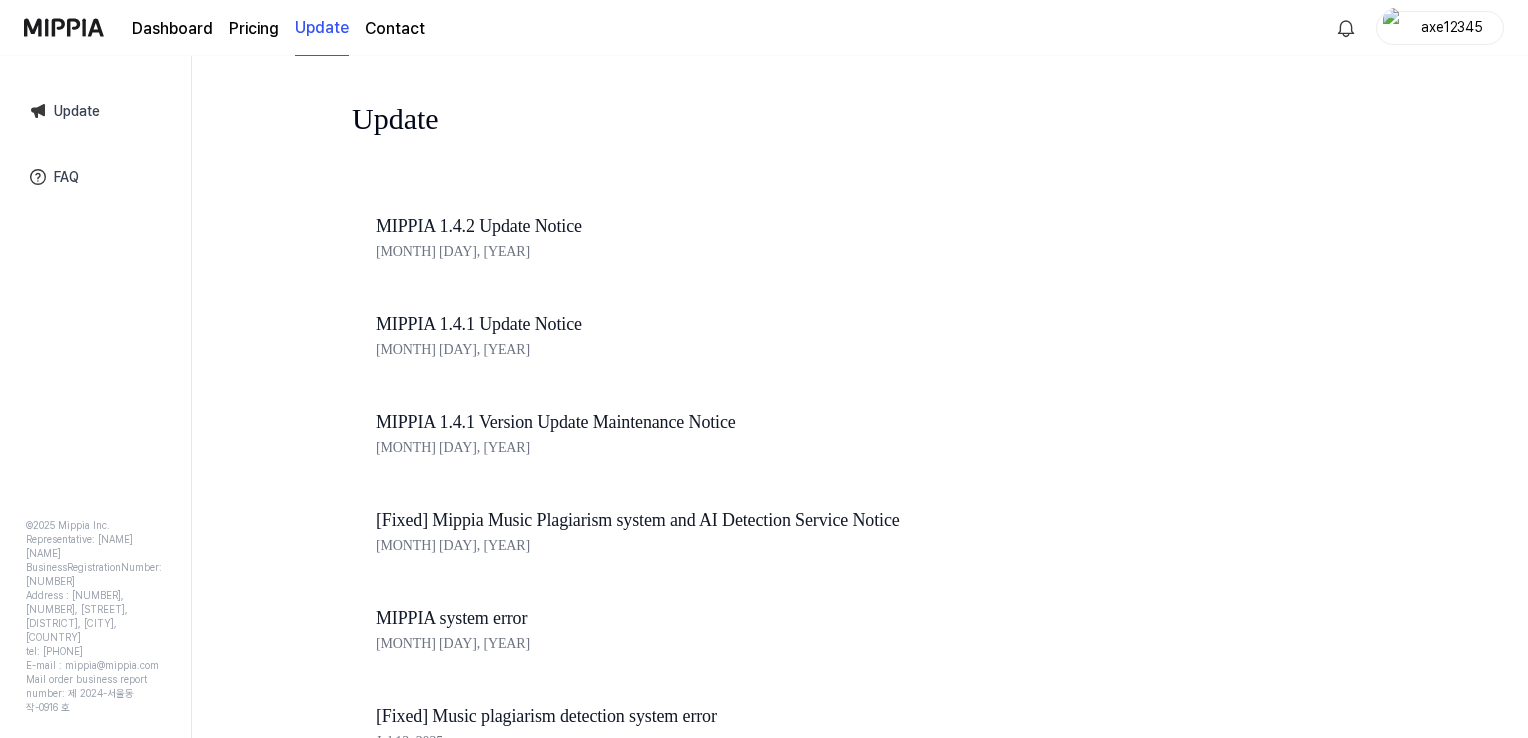 click on "Pricing" at bounding box center (254, 29) 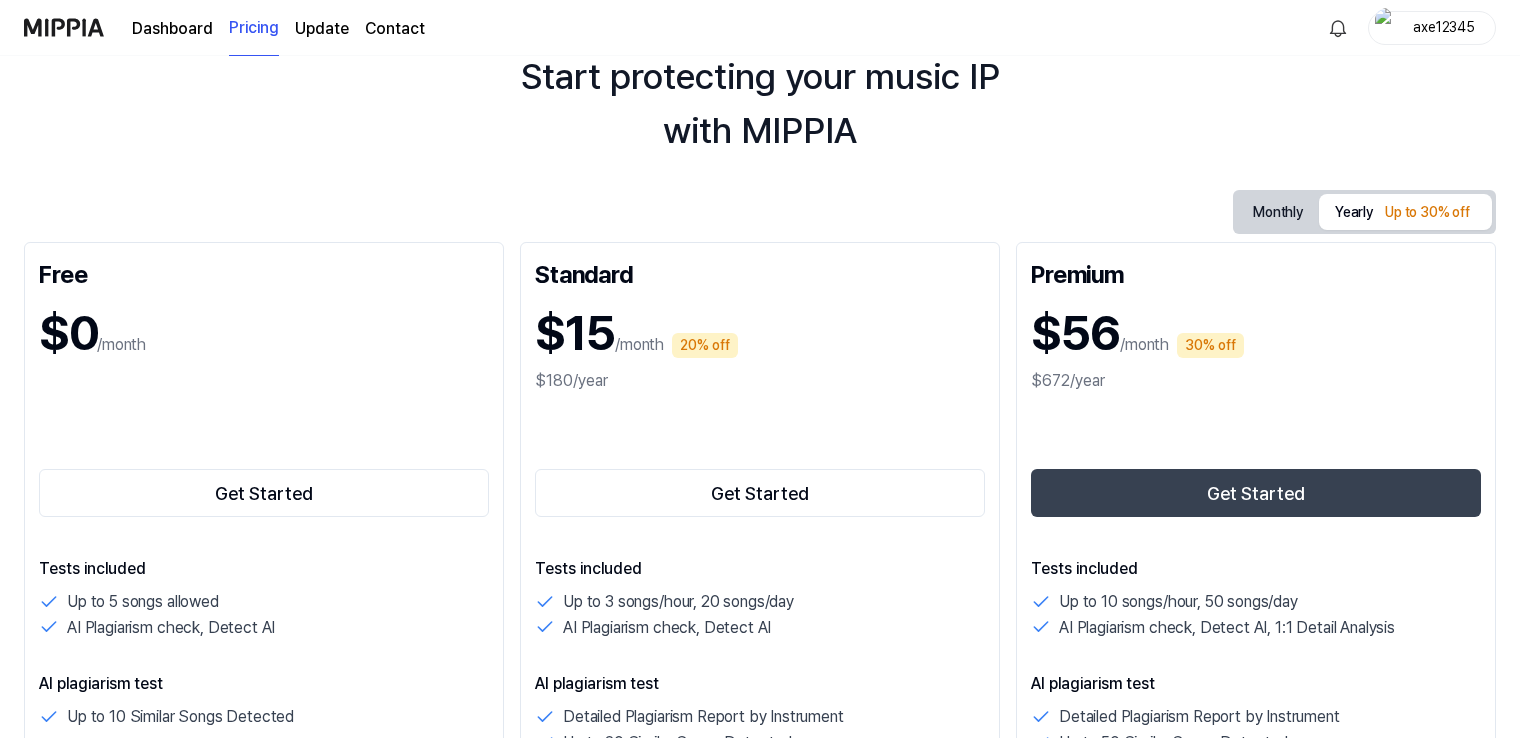 scroll, scrollTop: 0, scrollLeft: 0, axis: both 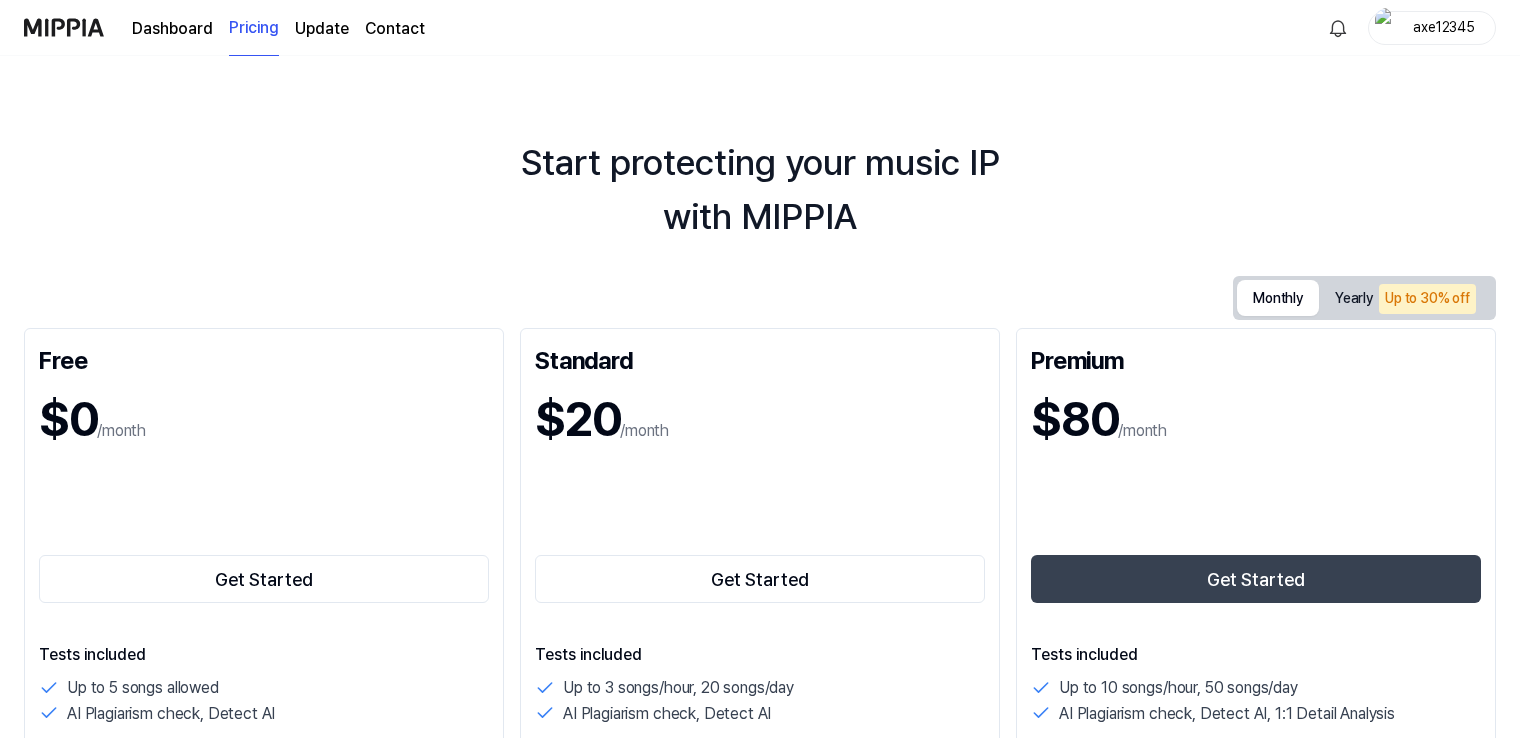 click on "Monthly" at bounding box center (1278, 298) 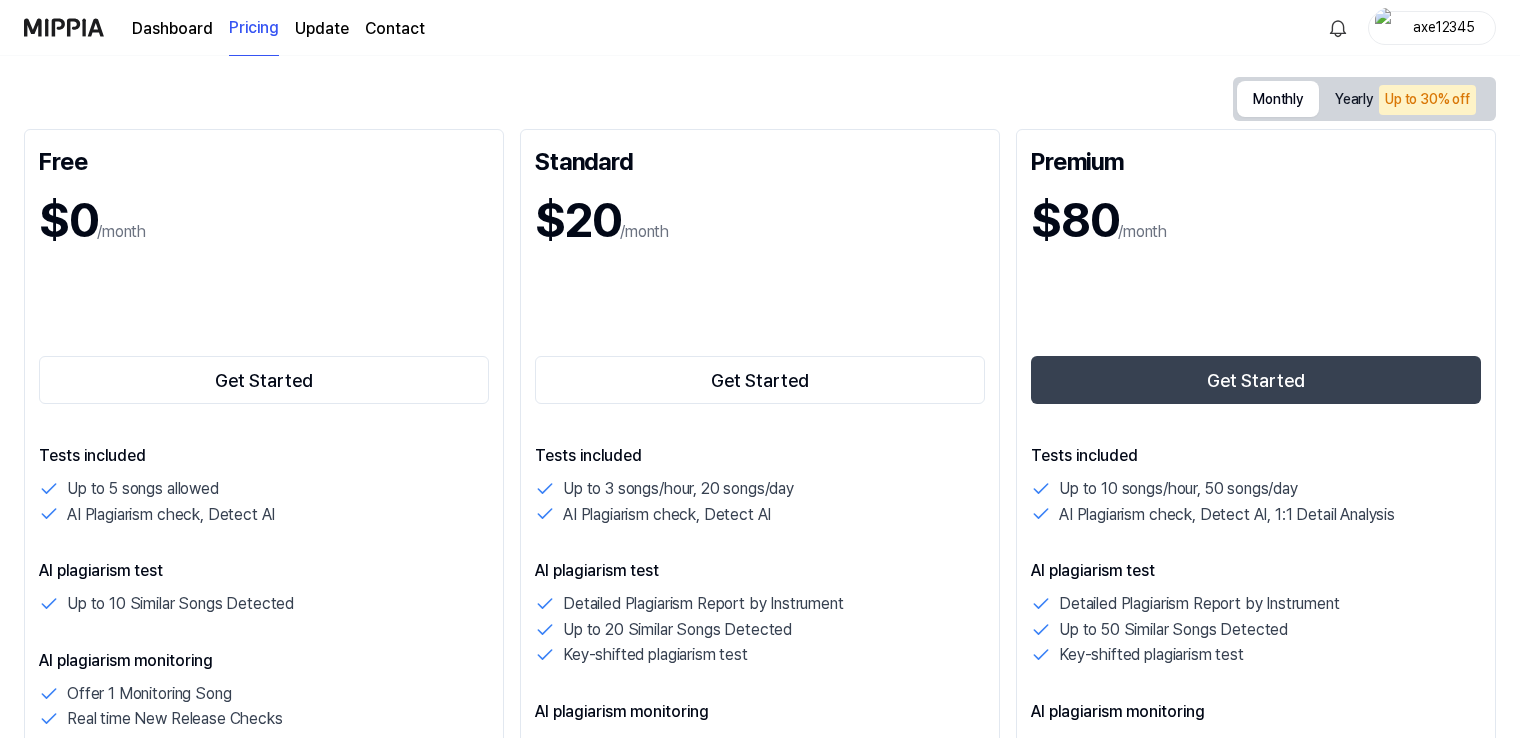 scroll, scrollTop: 100, scrollLeft: 0, axis: vertical 